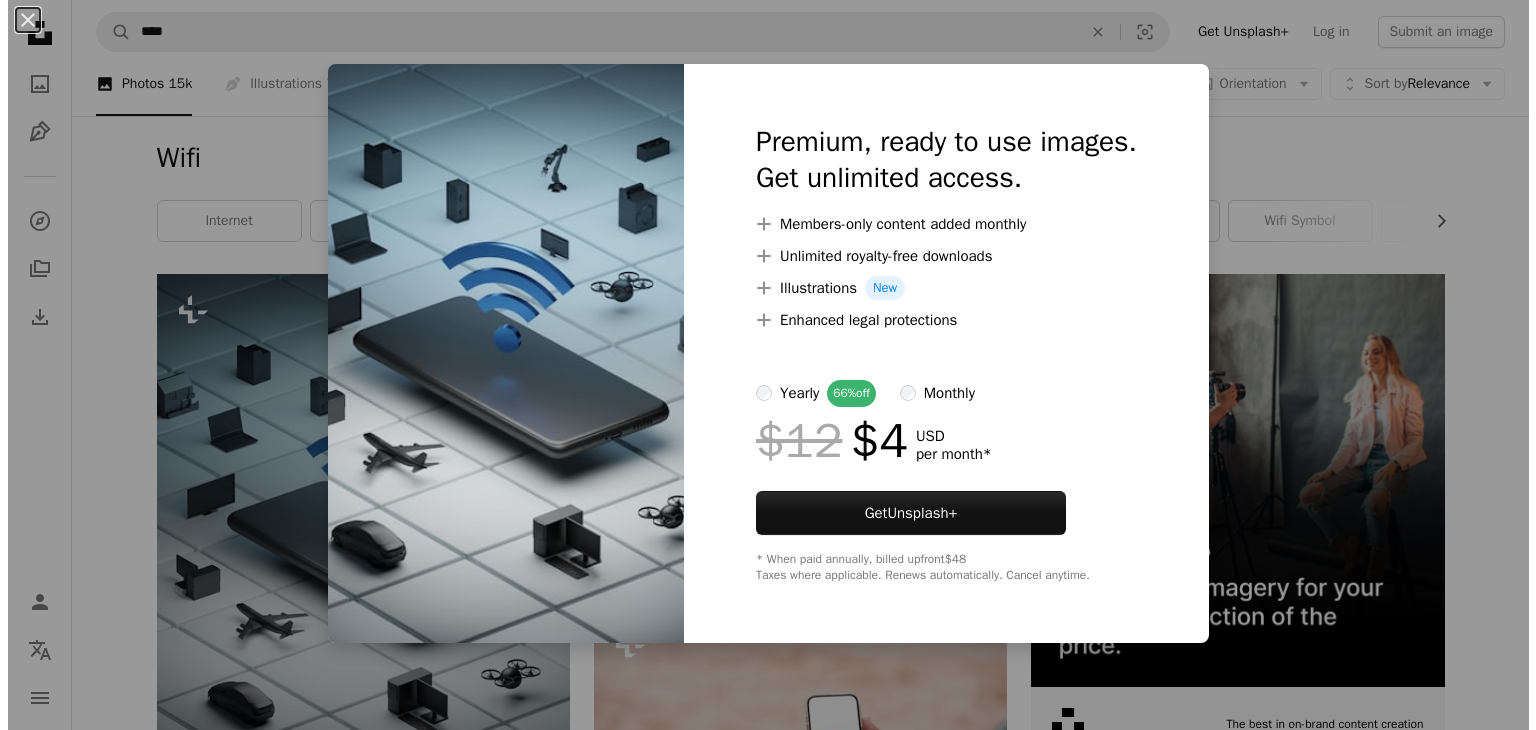 scroll, scrollTop: 228, scrollLeft: 0, axis: vertical 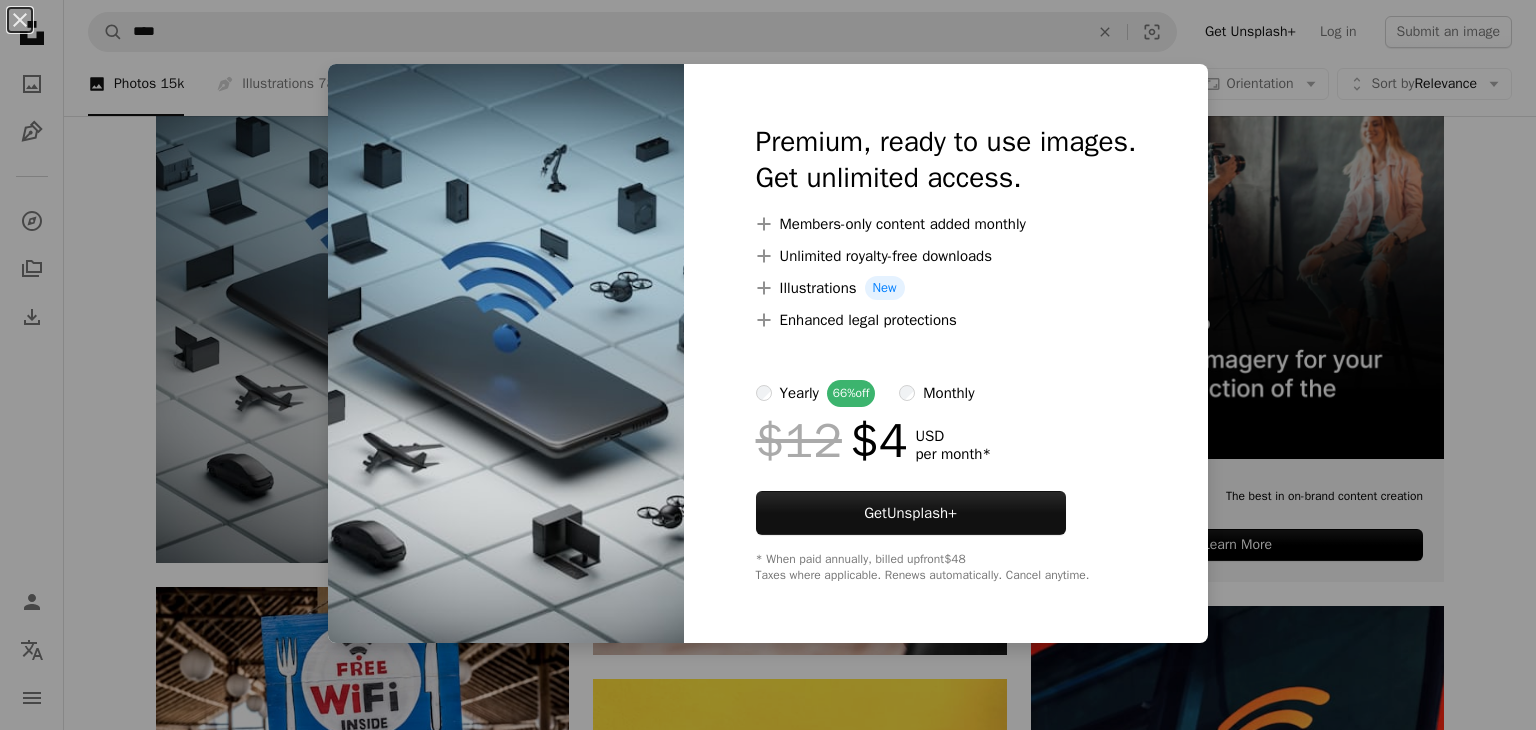 click at bounding box center [506, 353] 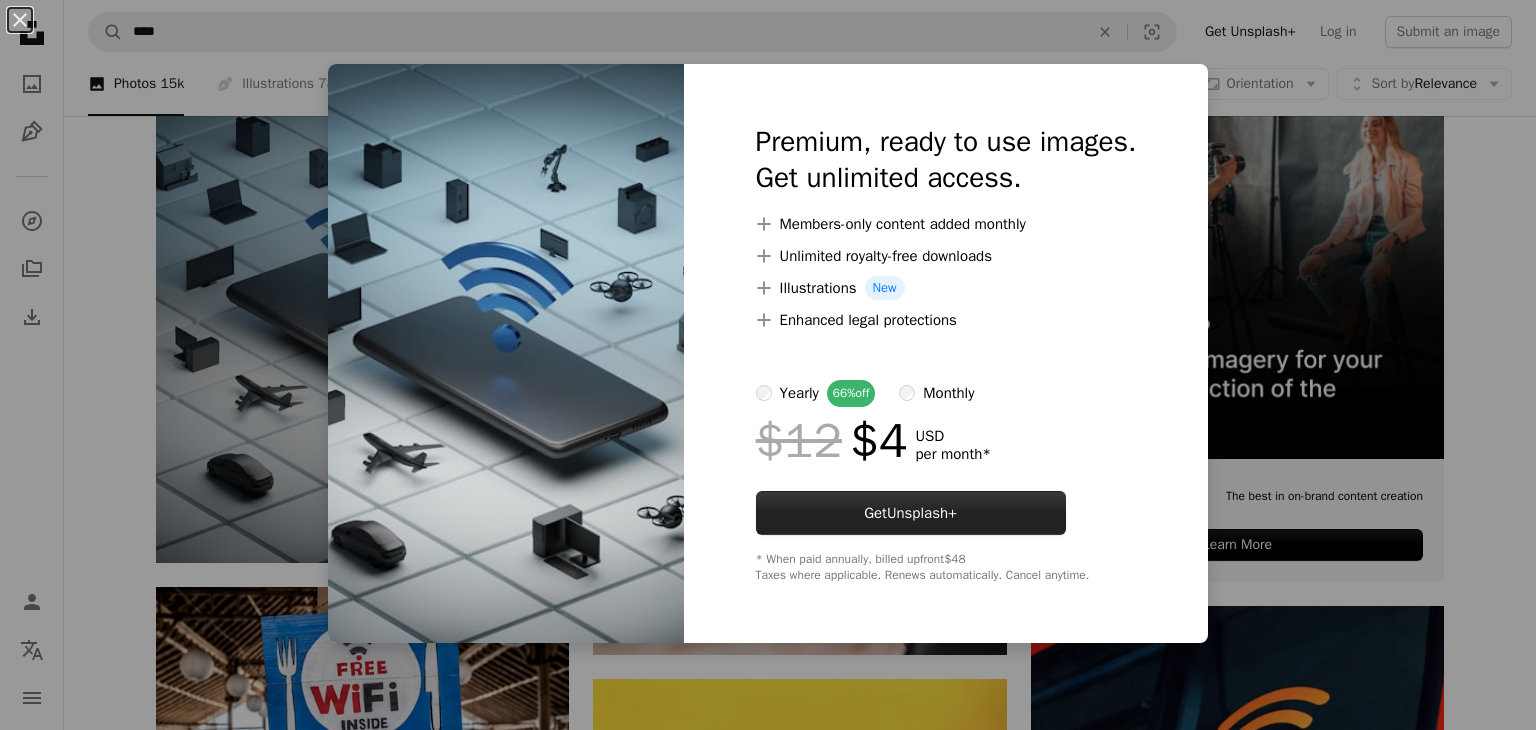 click on "Get  Unsplash+" at bounding box center (911, 513) 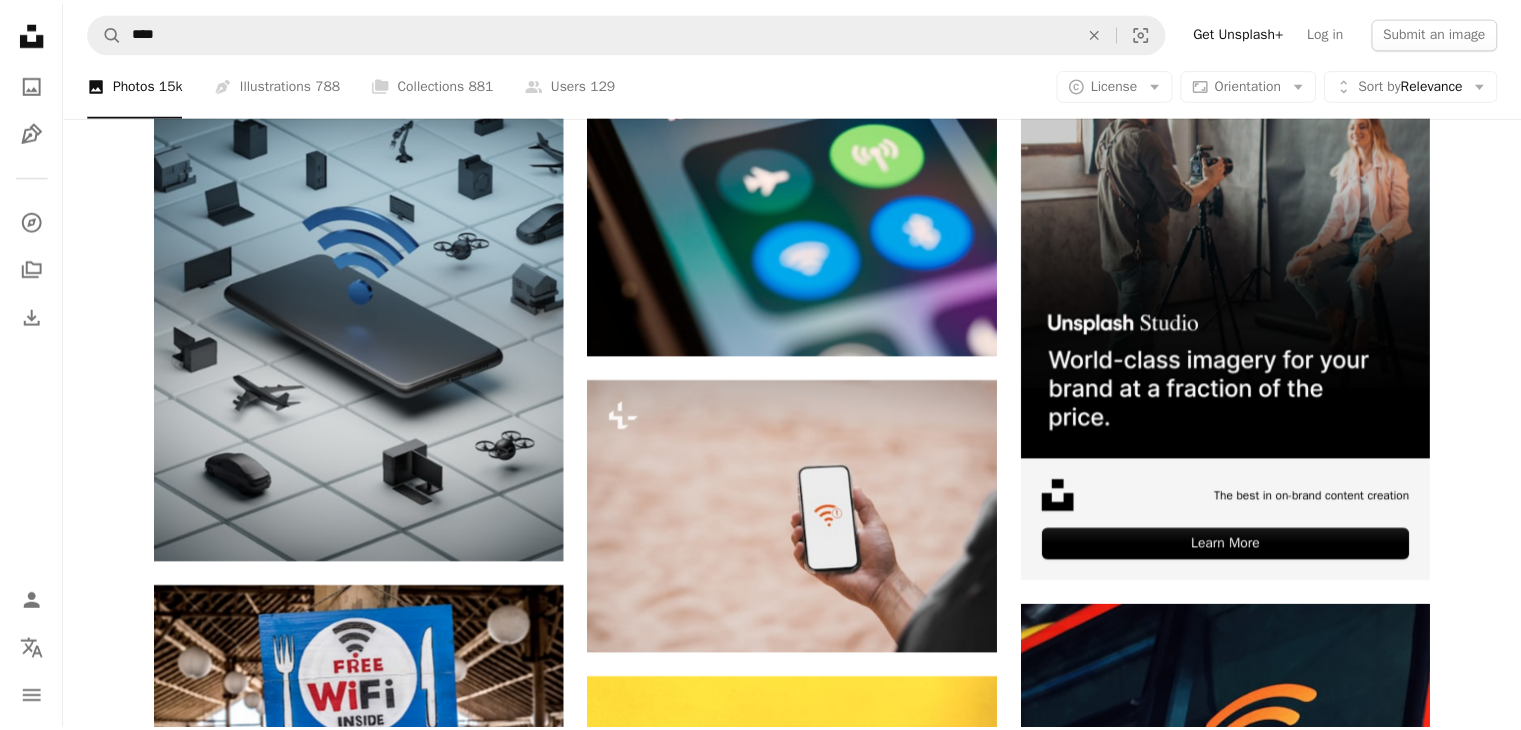 scroll, scrollTop: 111, scrollLeft: 0, axis: vertical 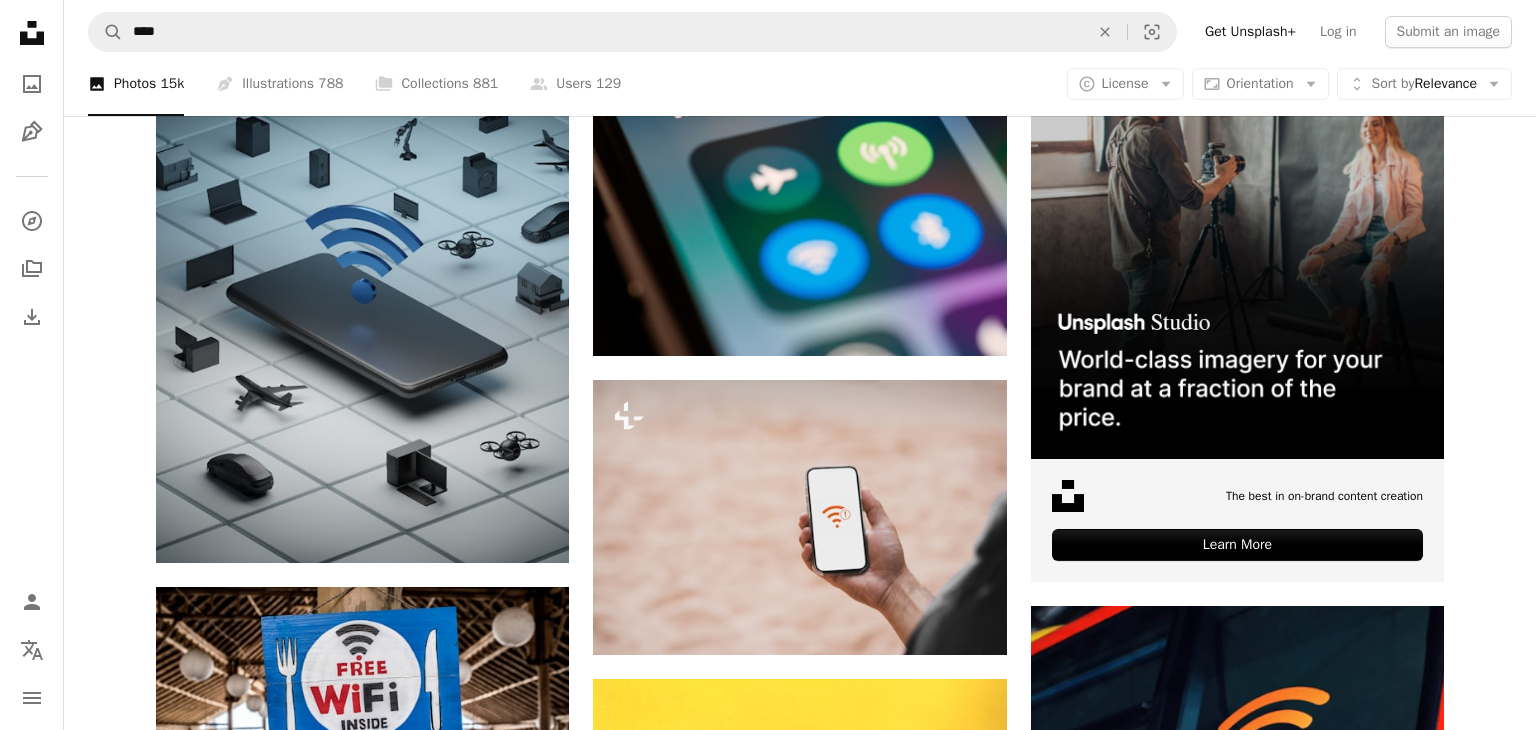 click on "An X shape Join Unsplash Already have an account?  Login First name Last name Email Username  (only letters, numbers and underscores) Password  (min. 8 char) Join By joining, you agree to the  Terms  and  Privacy Policy ." at bounding box center [768, 4221] 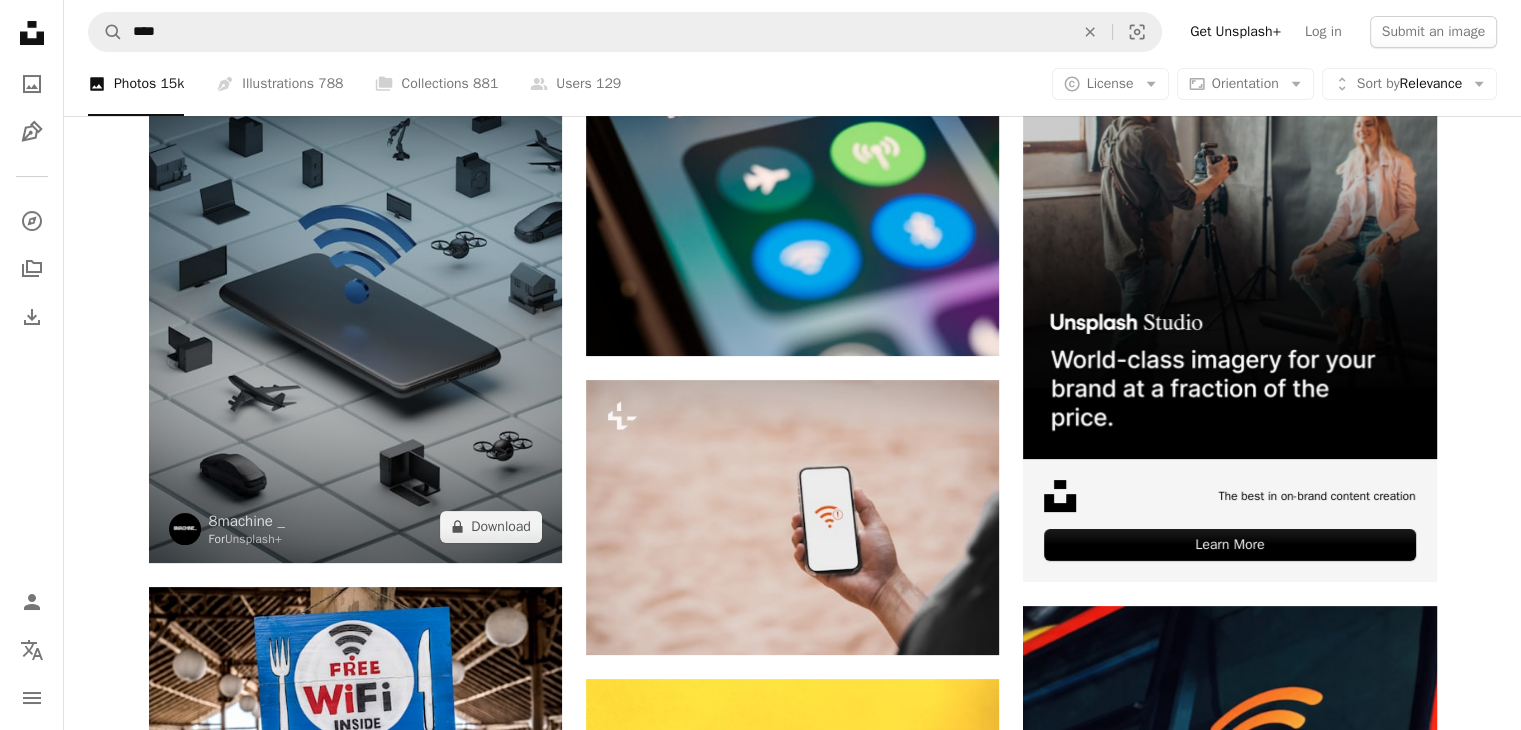click at bounding box center (355, 304) 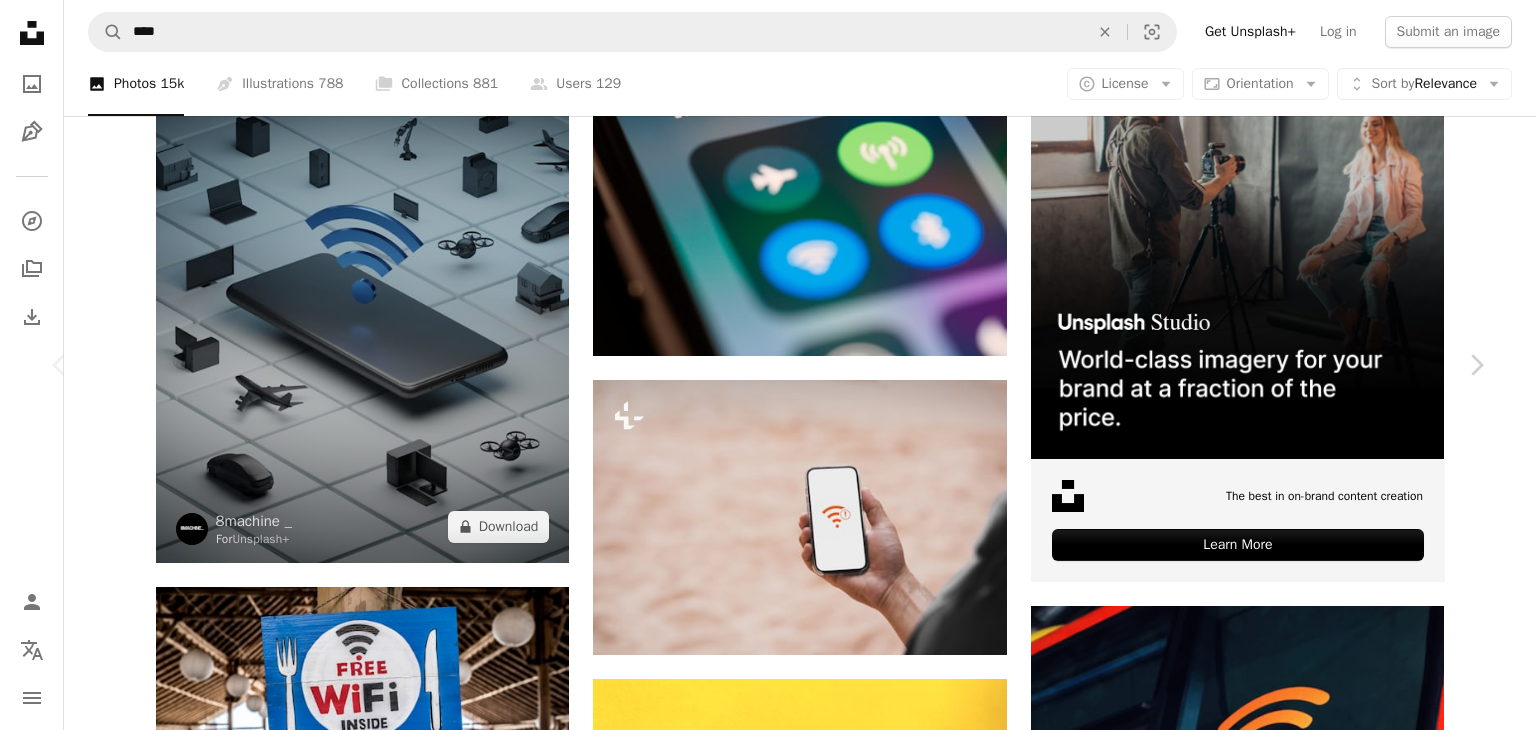 click on "Unsplash logo Unsplash Home A photo Pen Tool A compass A stack of folders Download Person Localization icon navigation menu A magnifying glass **** An X shape Visual search Get Unsplash+ Log in Submit an image A photo Photos 15k Pen Tool Illustrations 788 A stack of folders Collections 881 A group of people Users 129 A copyright icon © License Arrow down Aspect ratio Orientation Arrow down Unfold Sort by Relevance Arrow down Filters Filters Wifi Chevron right internet wifi router router network free wifi wifi network wireless wifi symbol electronic connectivity technology phone Plus sign for Unsplash+ A heart A plus sign 8machine _ For Unsplash+ A lock Download A heart A plus sign Available for hire A checkmark inside of a circle Arrow pointing down A heart A plus sign Arrow pointing down A heart A plus sign Compare Fibre Arrow pointing down Plus sign for Unsplash+ A heart A plus sign For Unsplash+ A lock Download A heart A plus sign" at bounding box center (768, 1814) 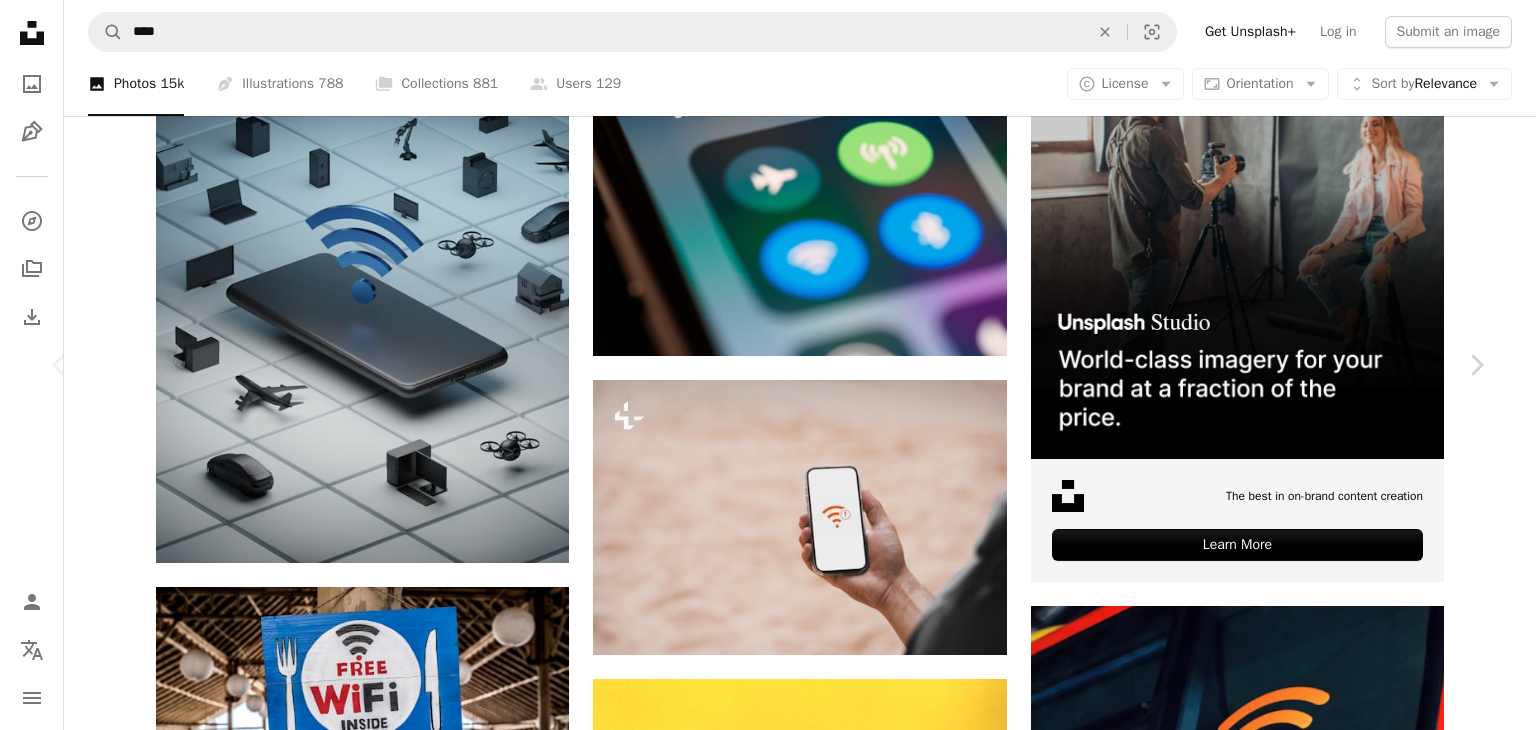 type 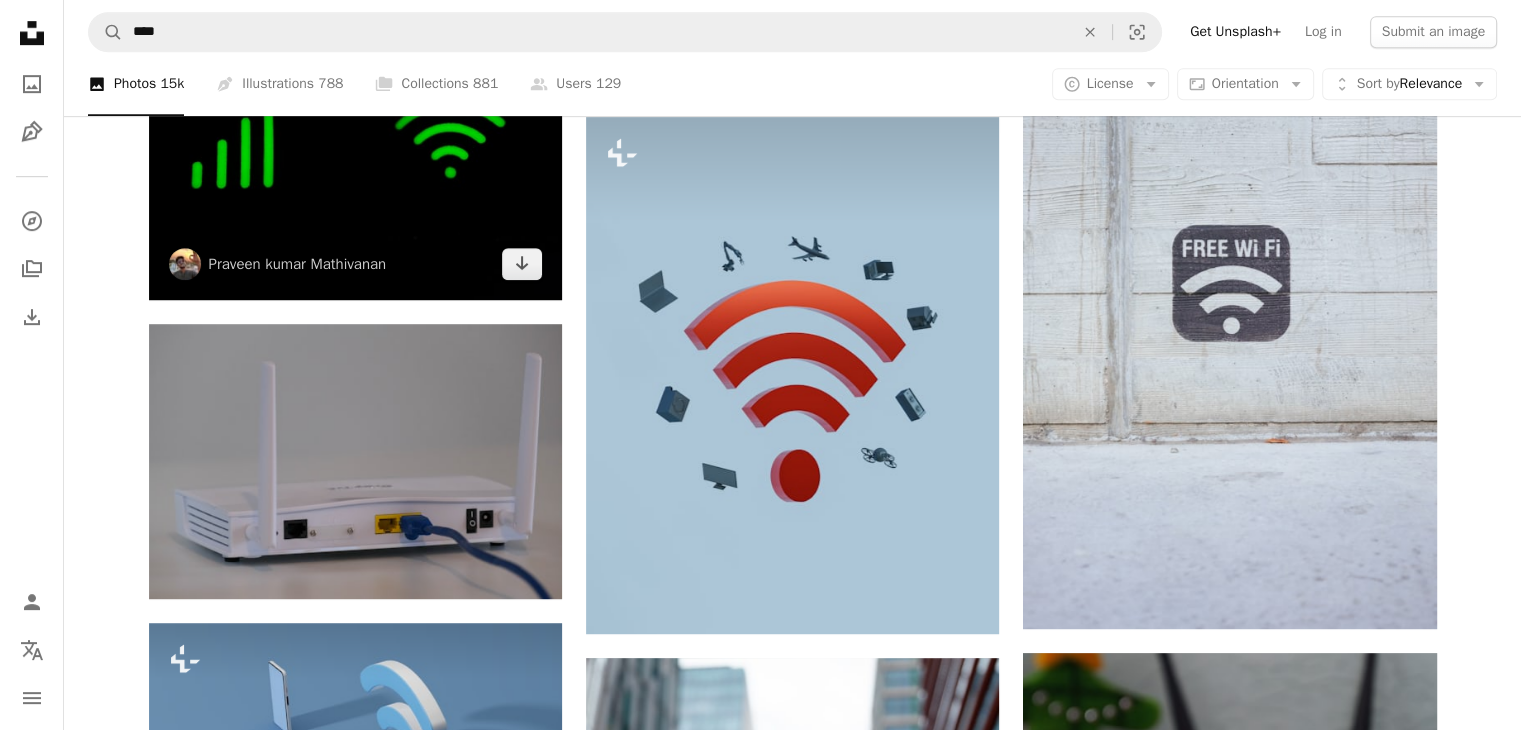 scroll, scrollTop: 928, scrollLeft: 0, axis: vertical 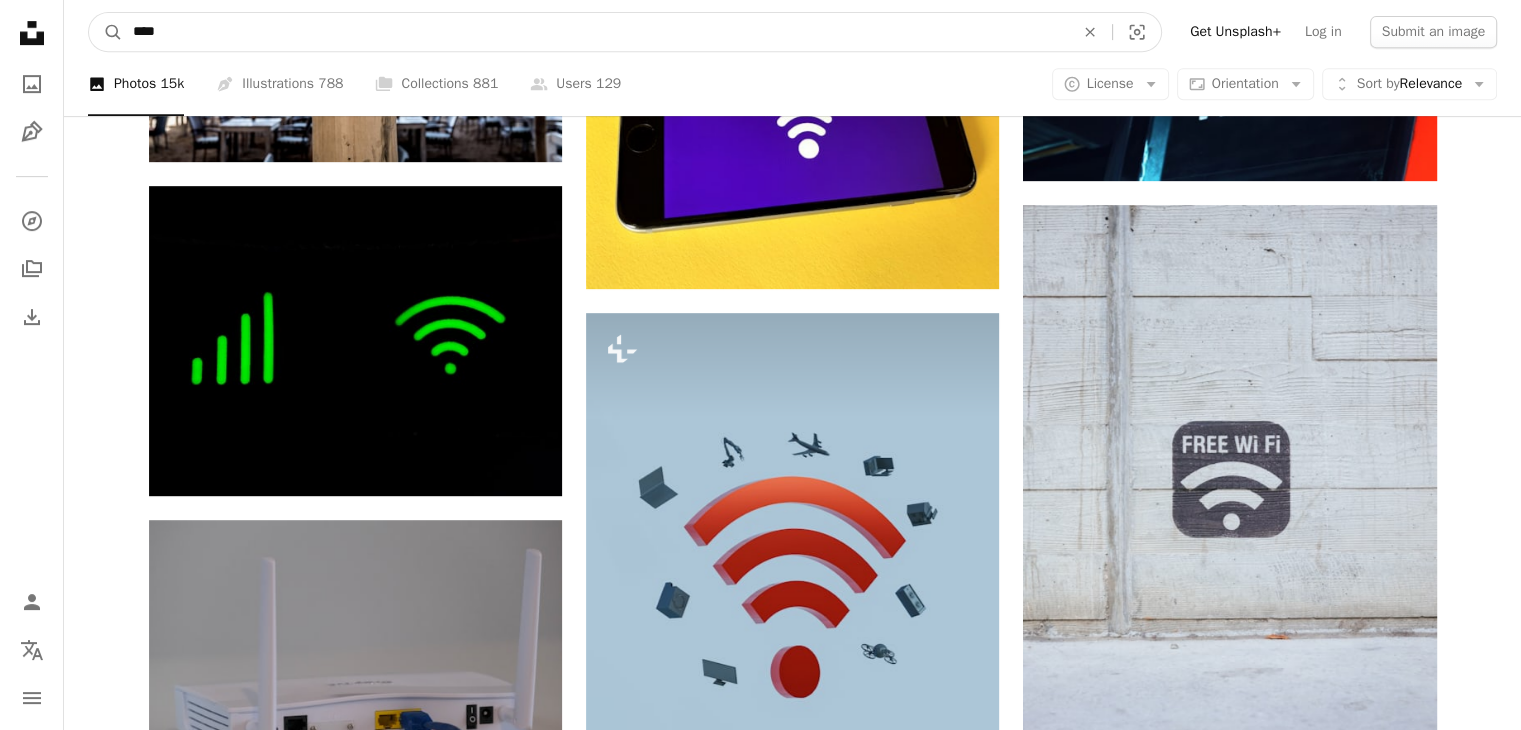 click on "****" at bounding box center (595, 32) 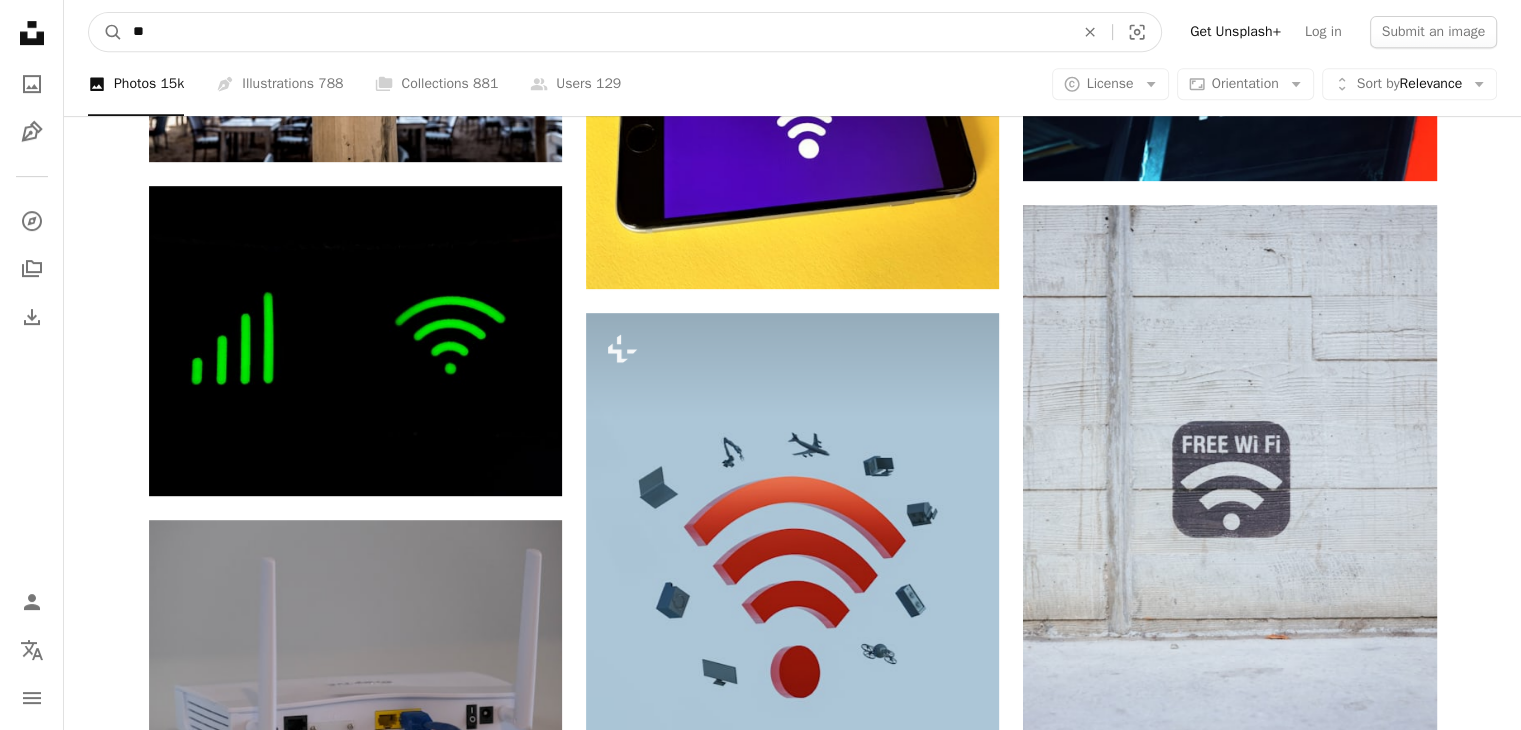 type on "*" 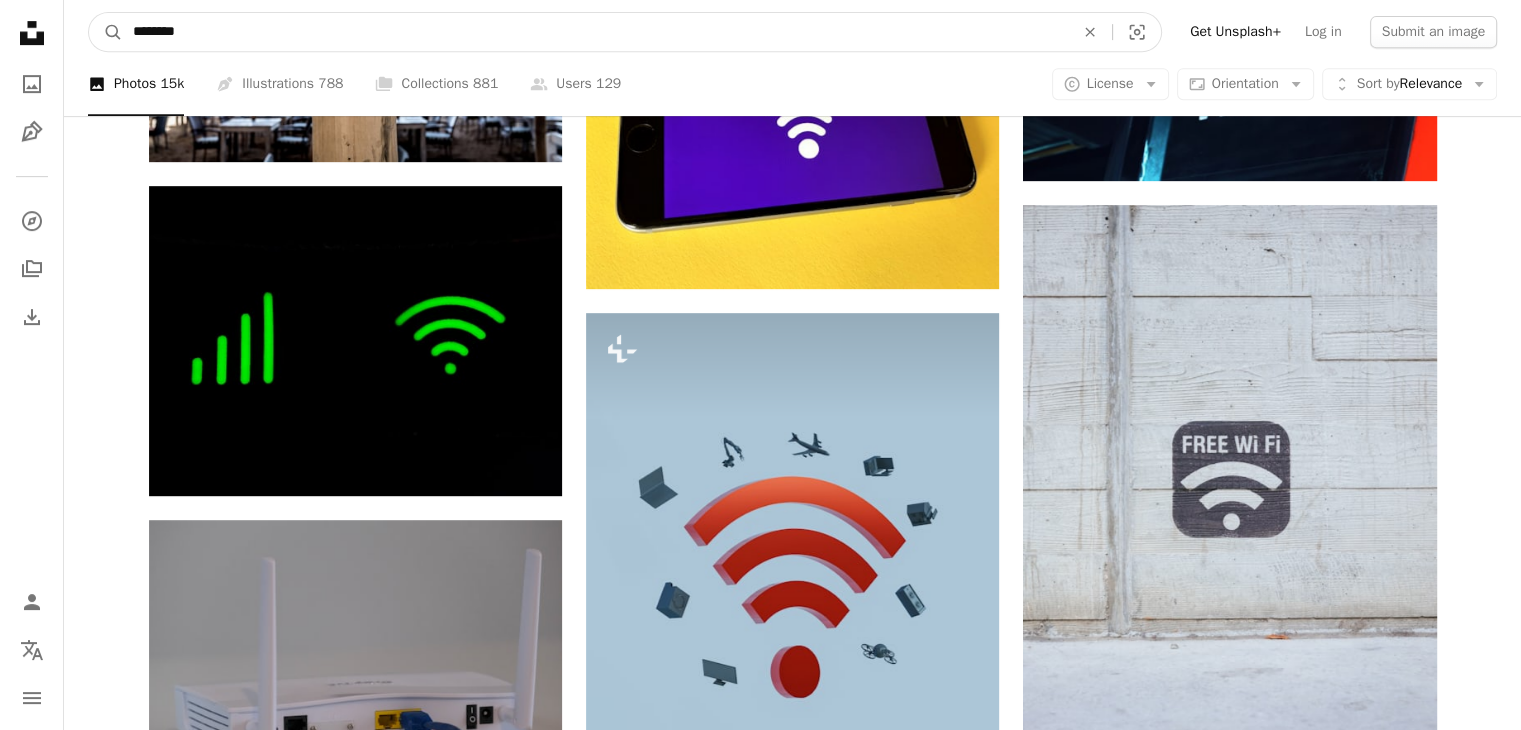type on "*********" 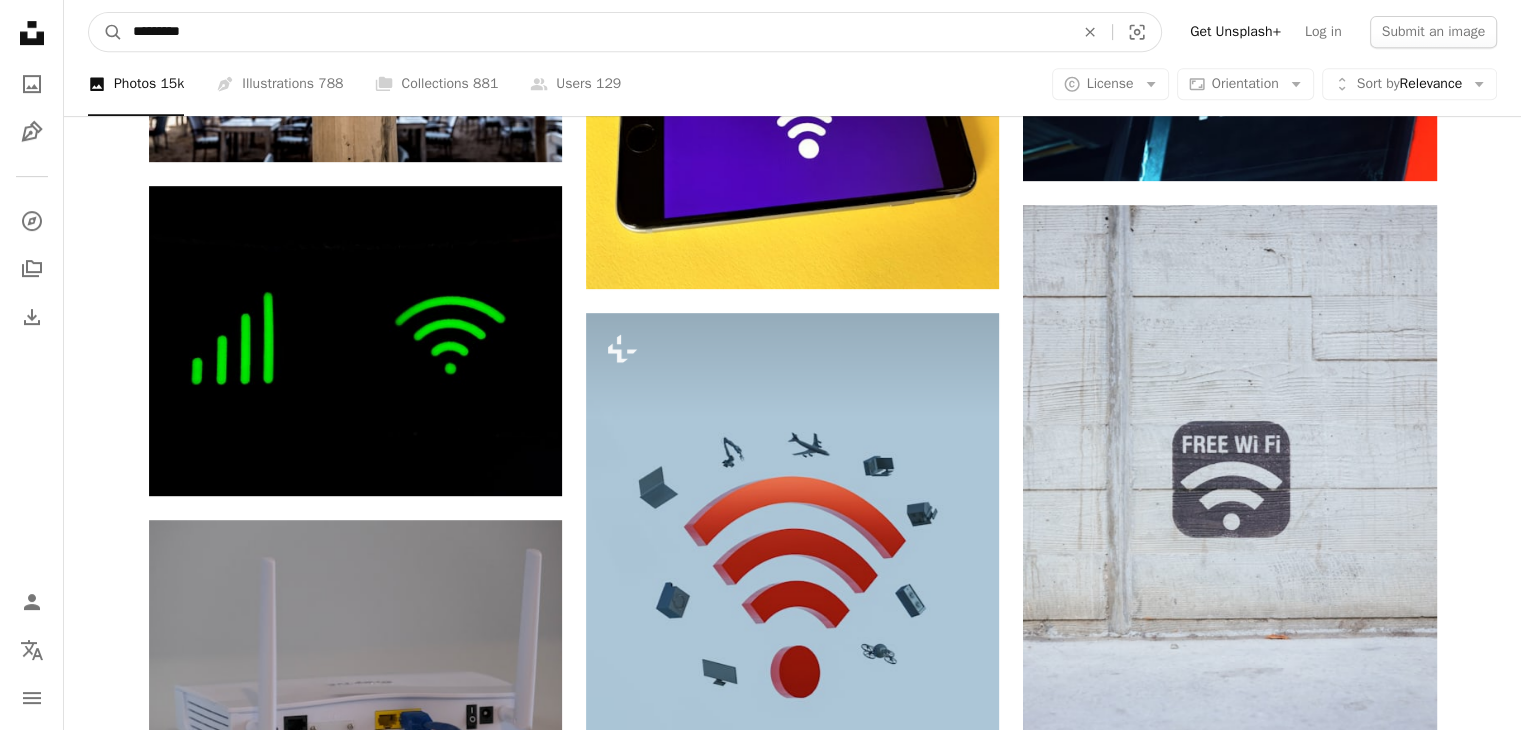 click on "A magnifying glass" at bounding box center (106, 32) 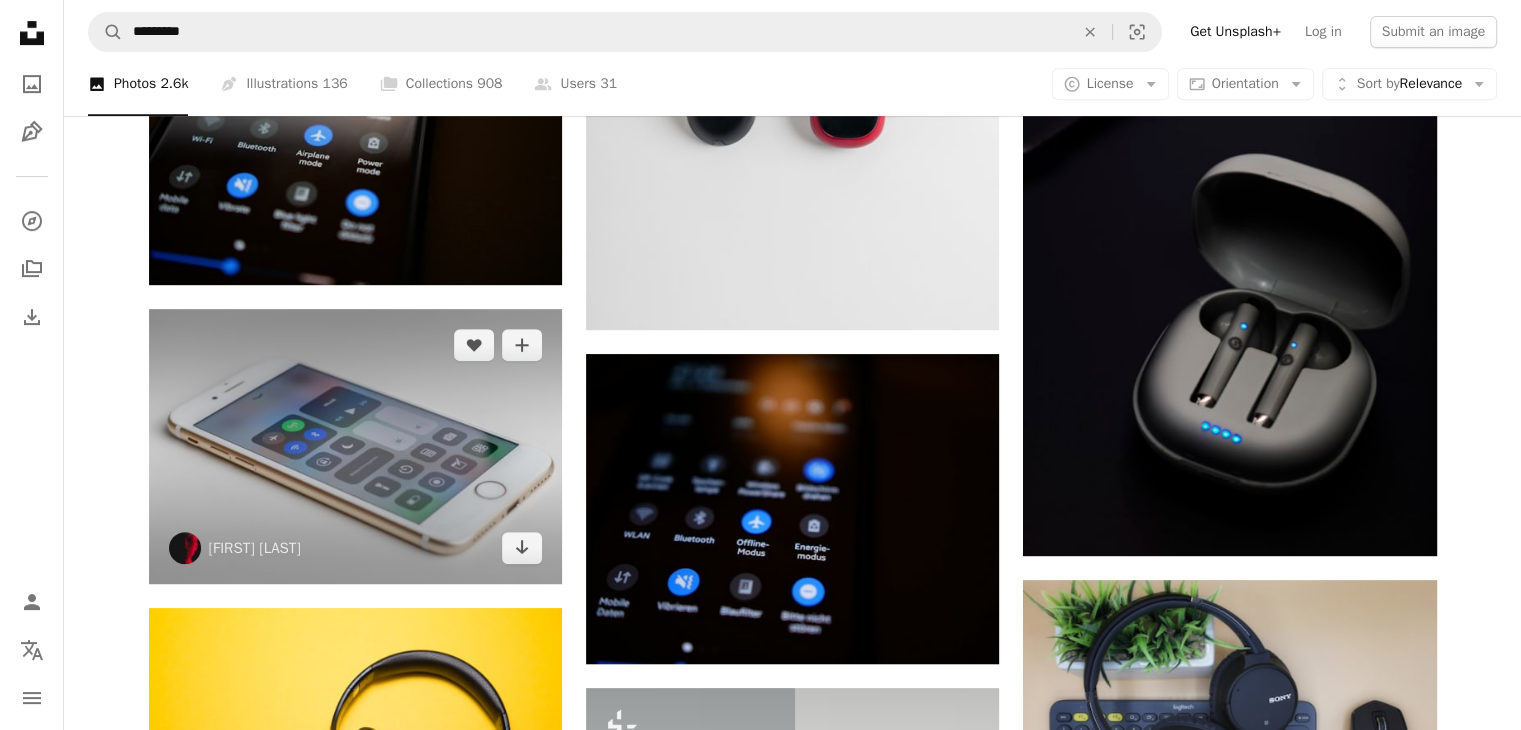 scroll, scrollTop: 900, scrollLeft: 0, axis: vertical 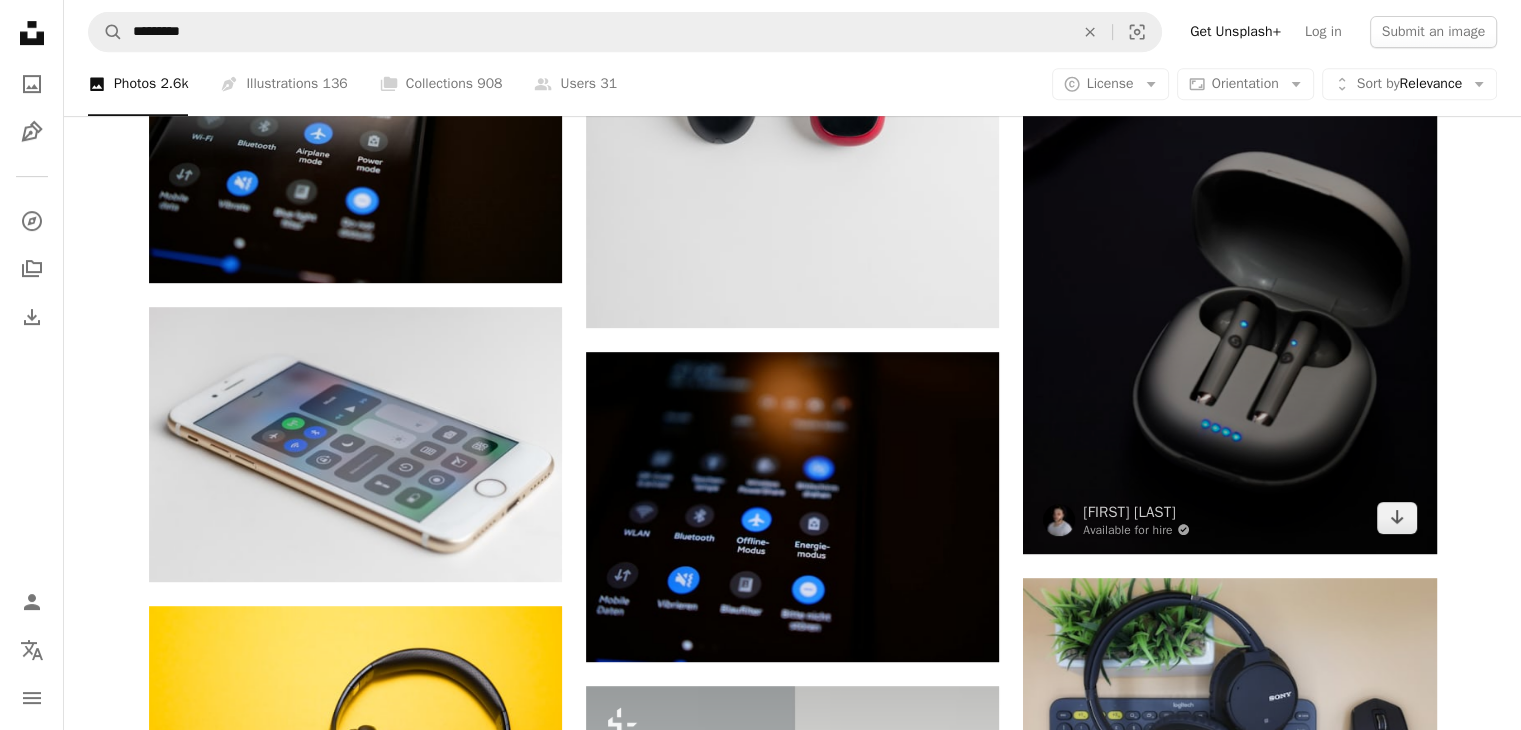 click at bounding box center (1229, 244) 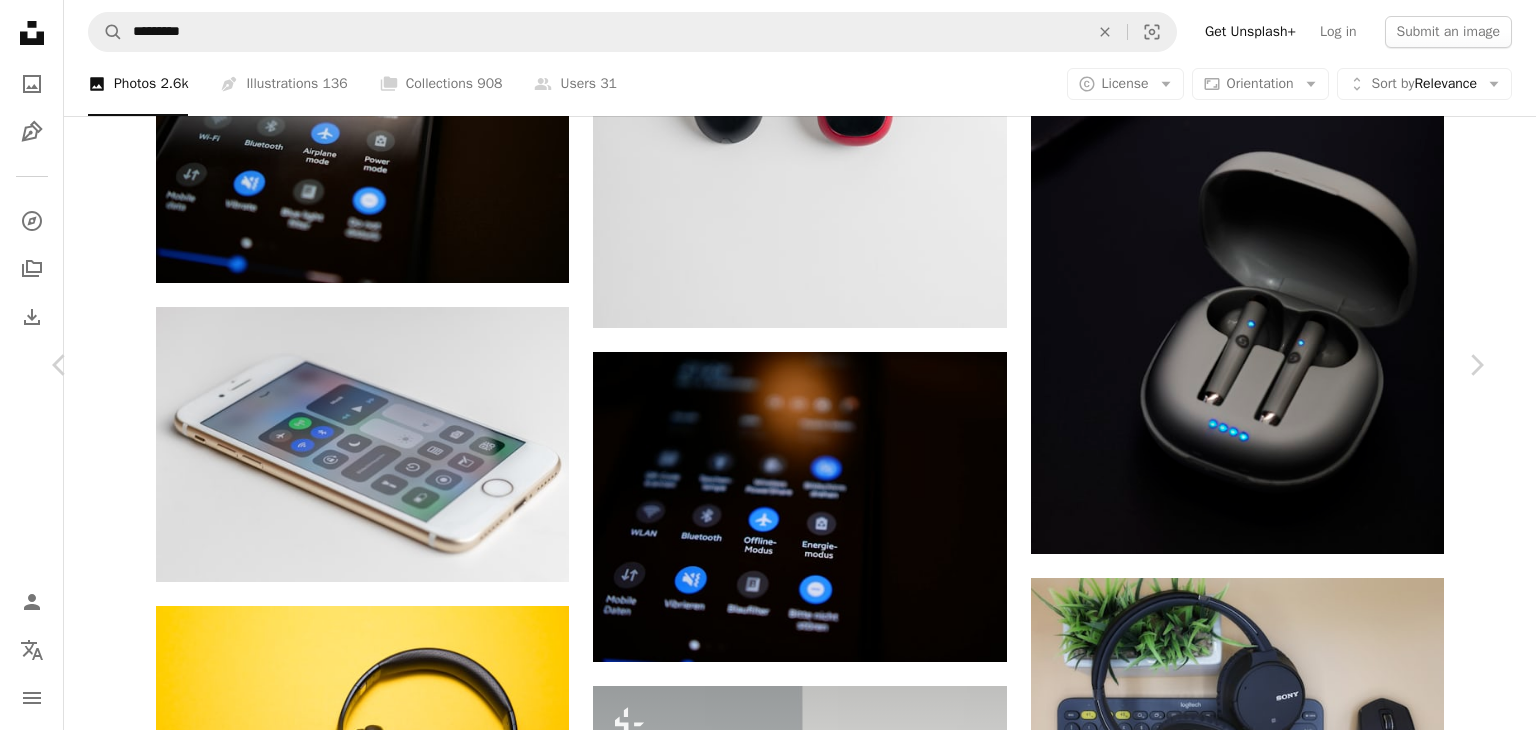 click on "An X shape" at bounding box center (20, 20) 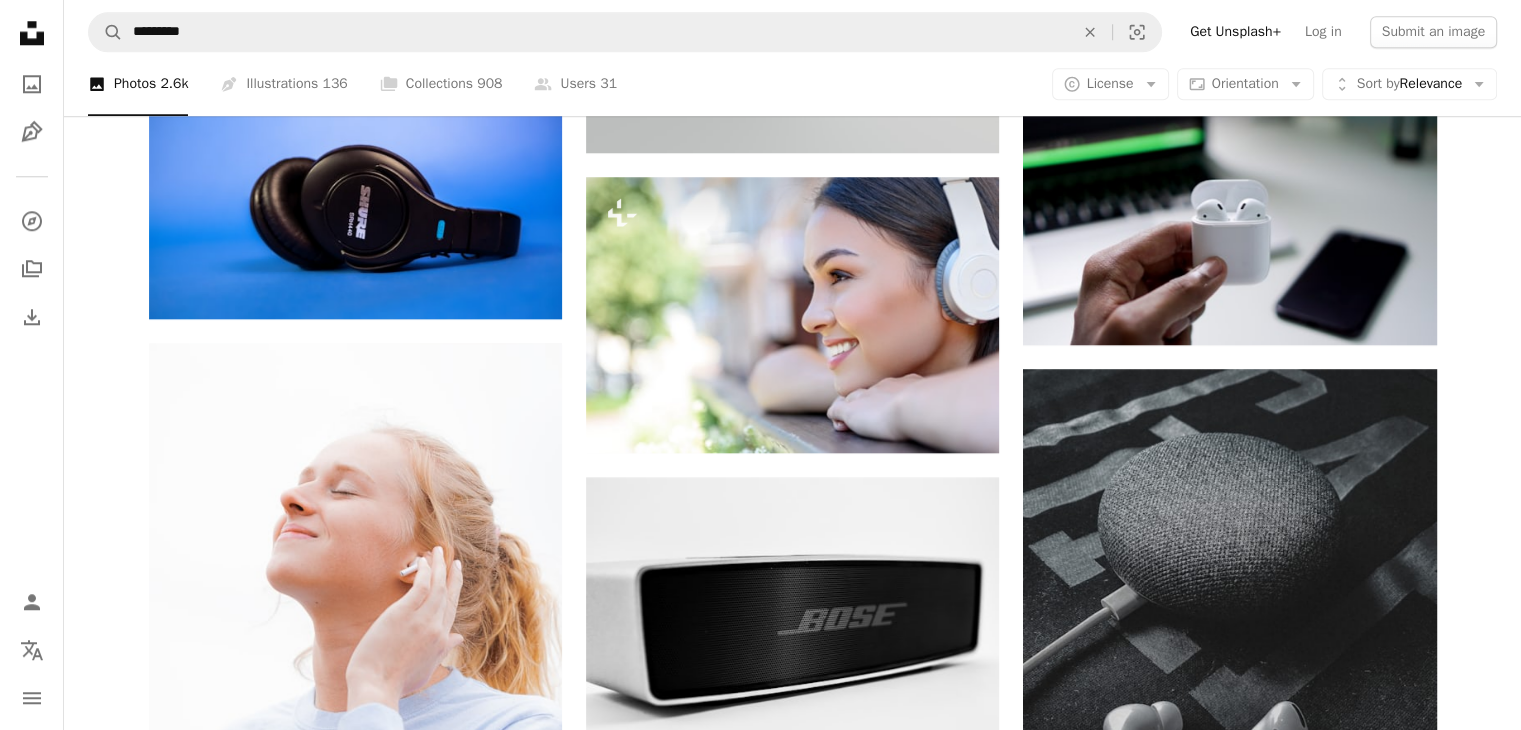 scroll, scrollTop: 2000, scrollLeft: 0, axis: vertical 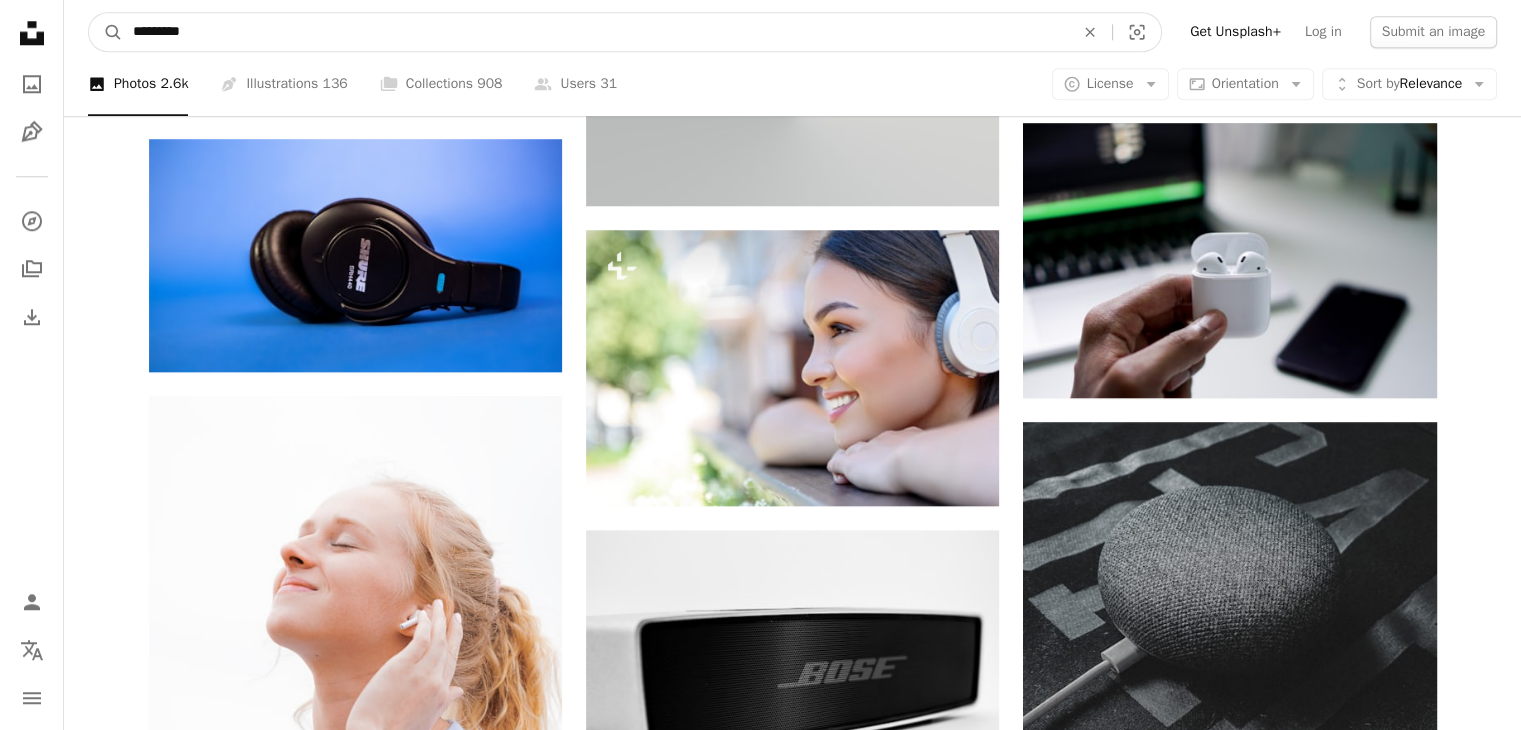 click on "*********" at bounding box center [595, 32] 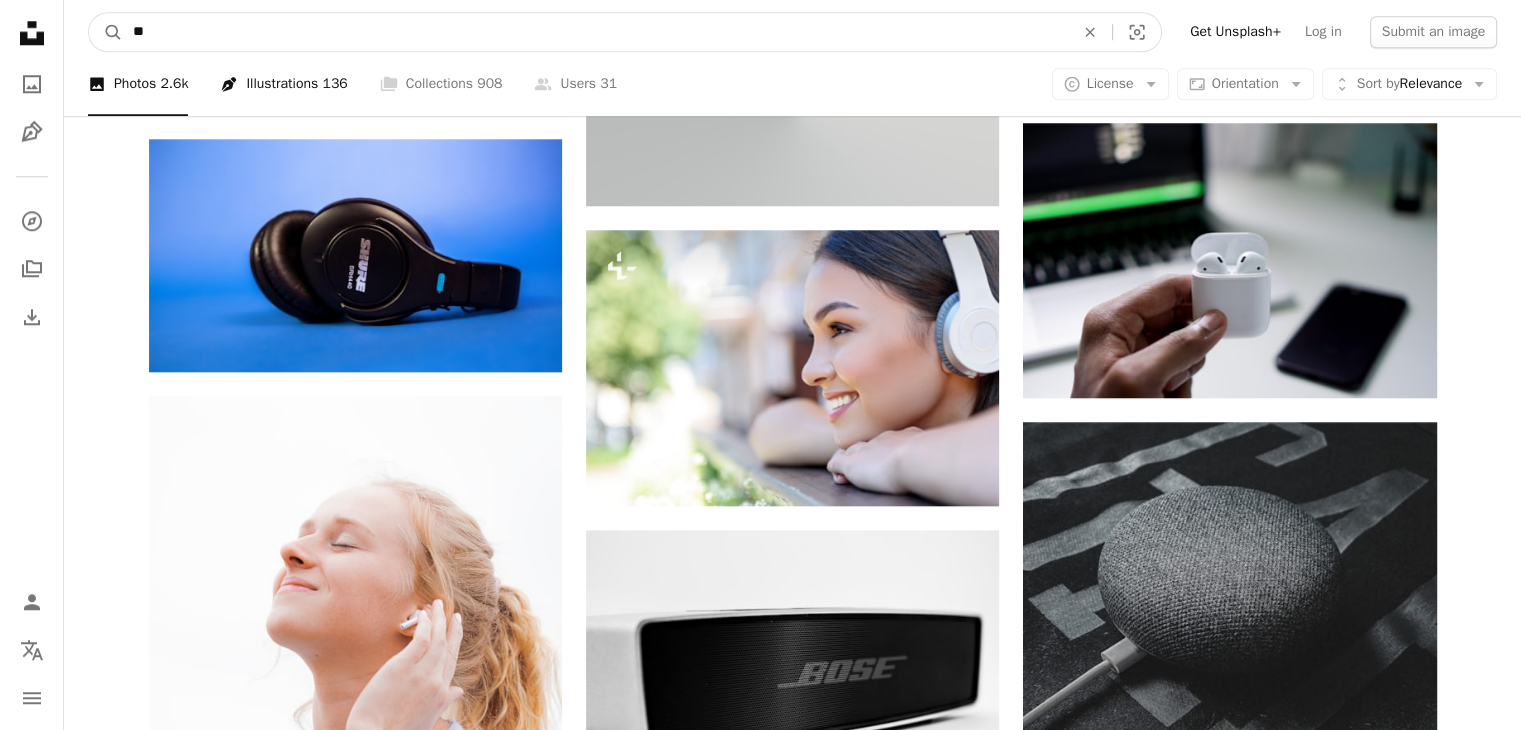 type on "*" 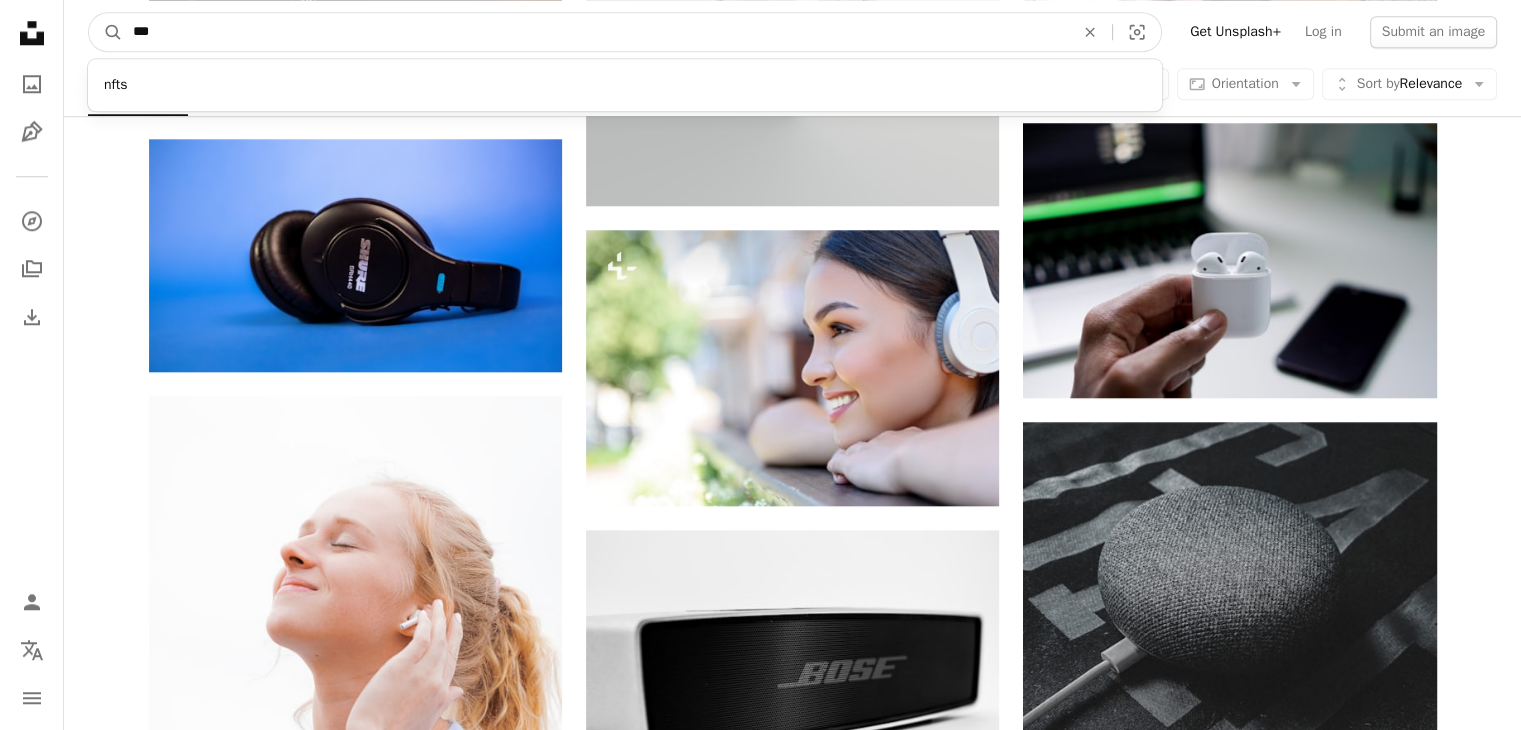 type on "***" 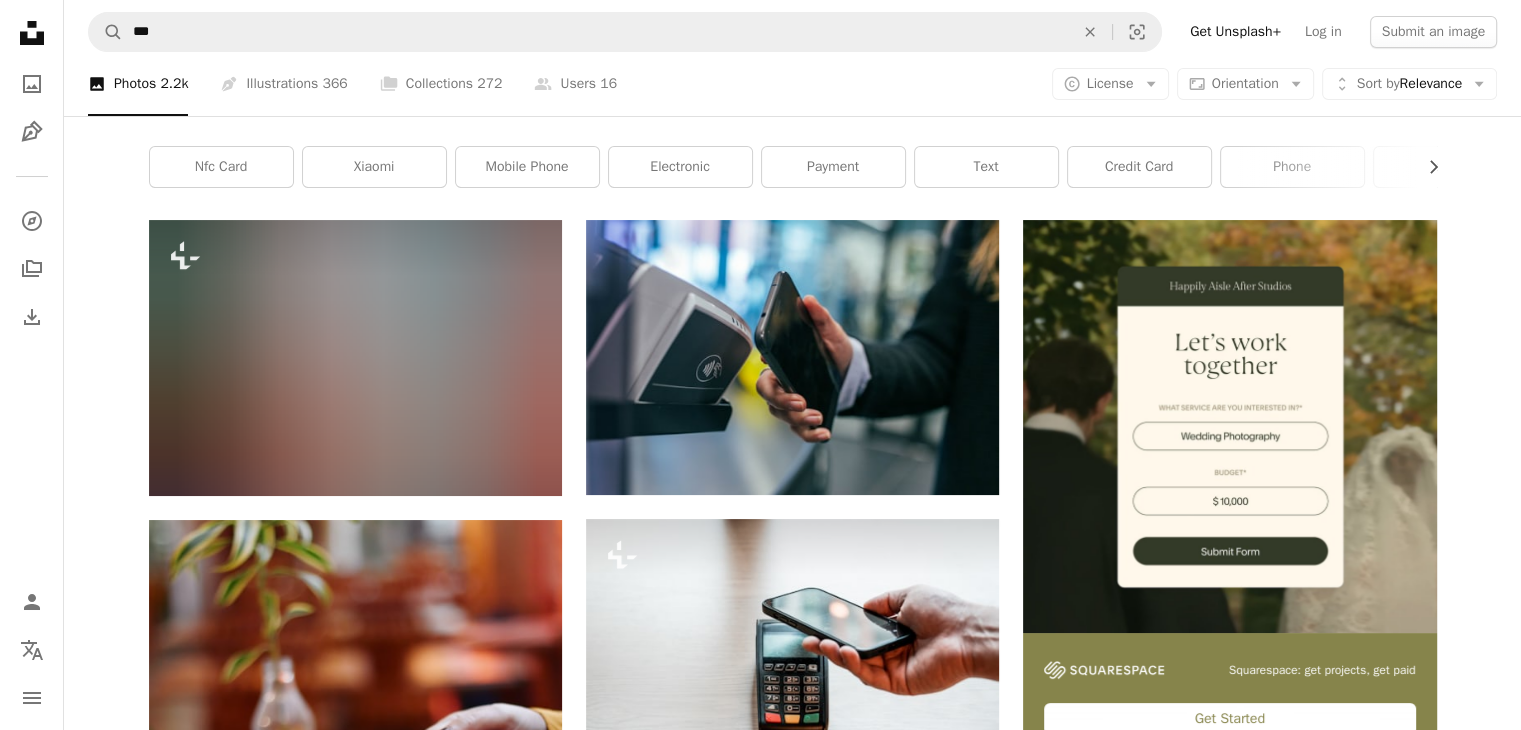 scroll, scrollTop: 0, scrollLeft: 0, axis: both 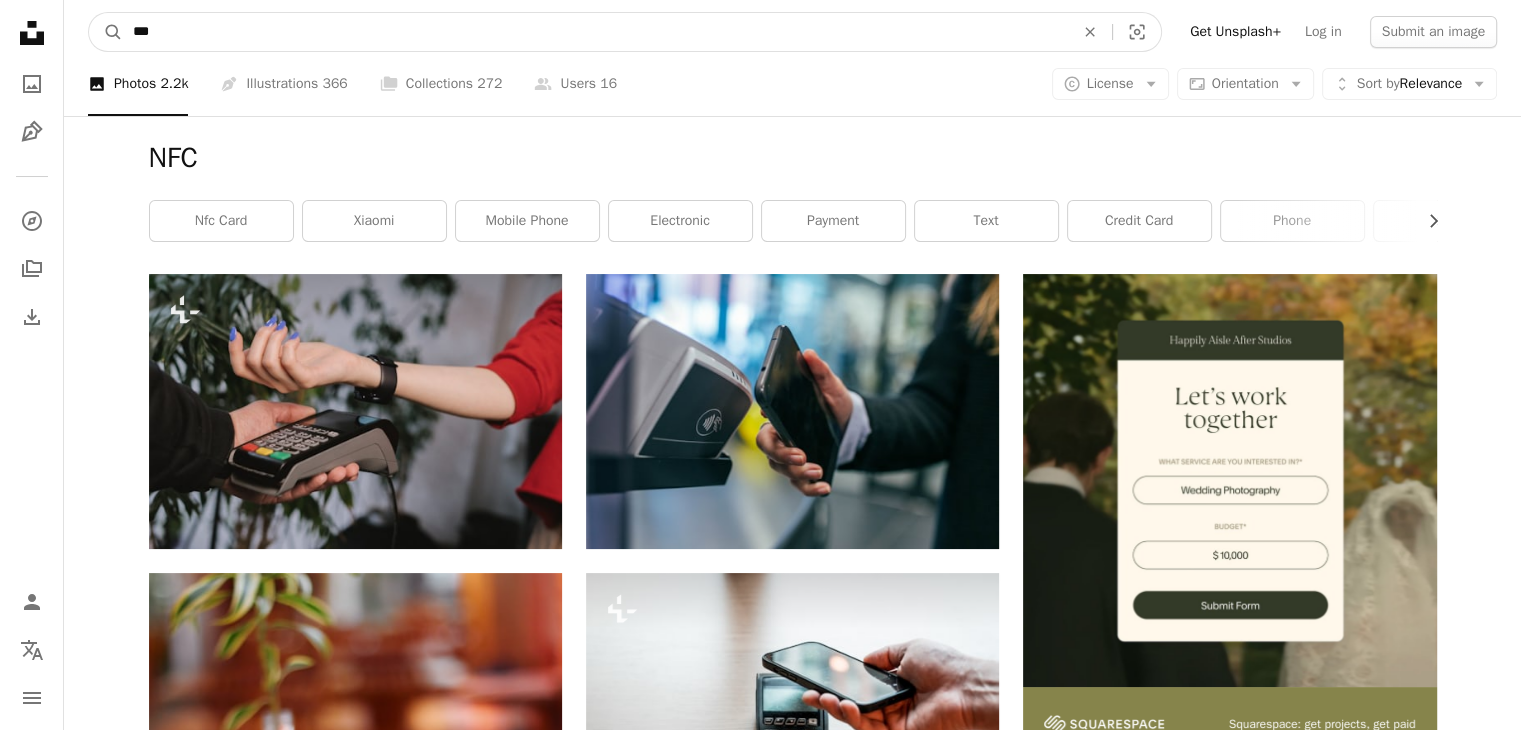 click on "***" at bounding box center (595, 32) 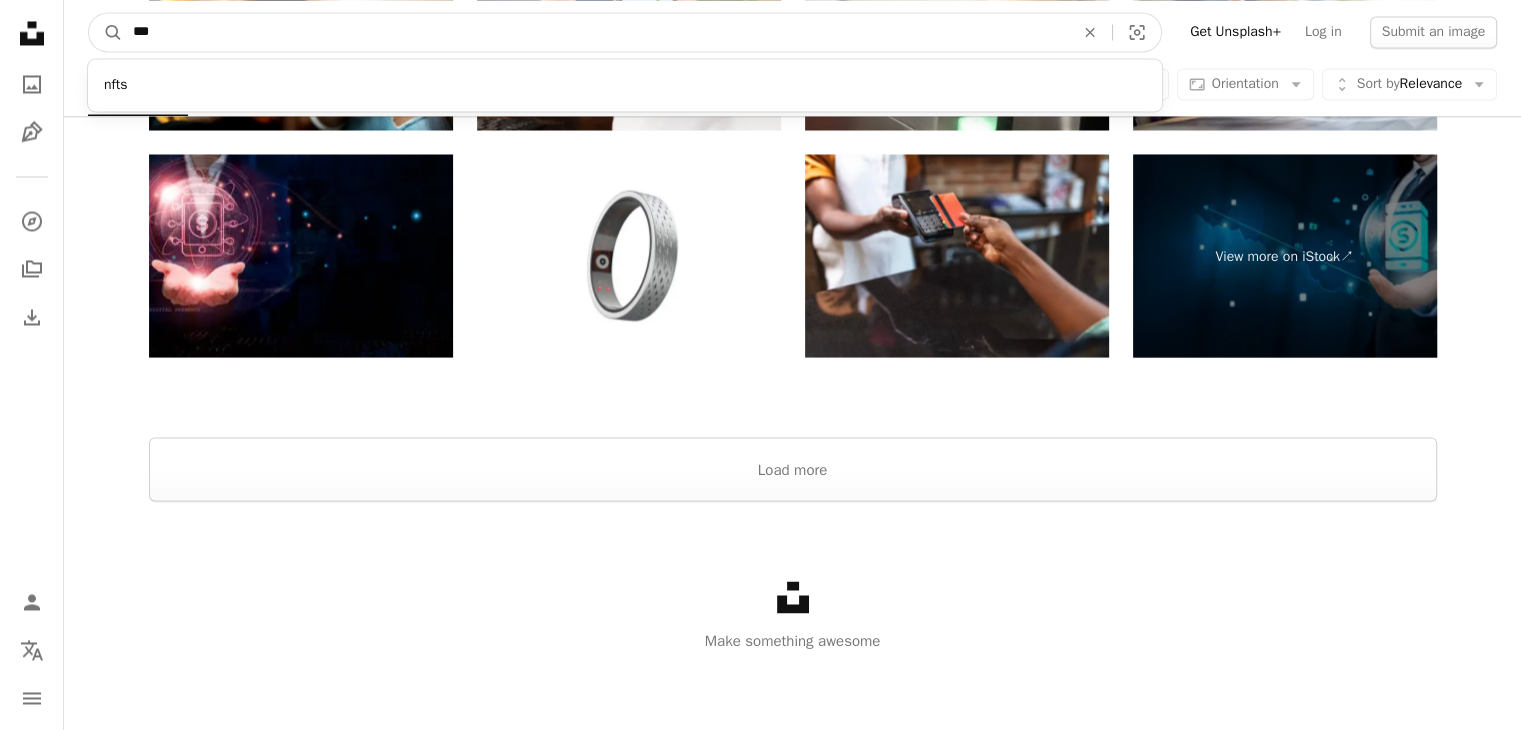 scroll, scrollTop: 3654, scrollLeft: 0, axis: vertical 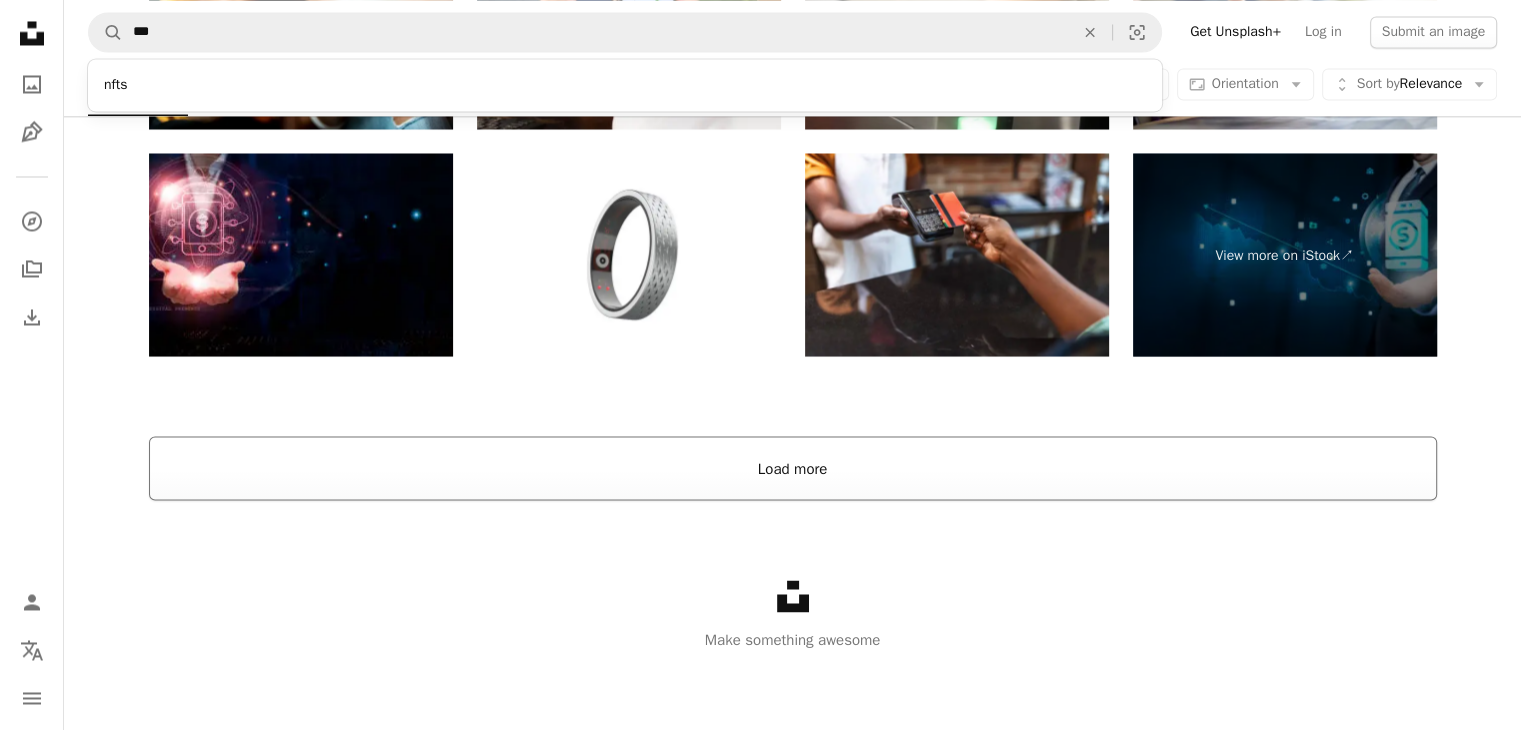 click on "Load more" at bounding box center (793, 468) 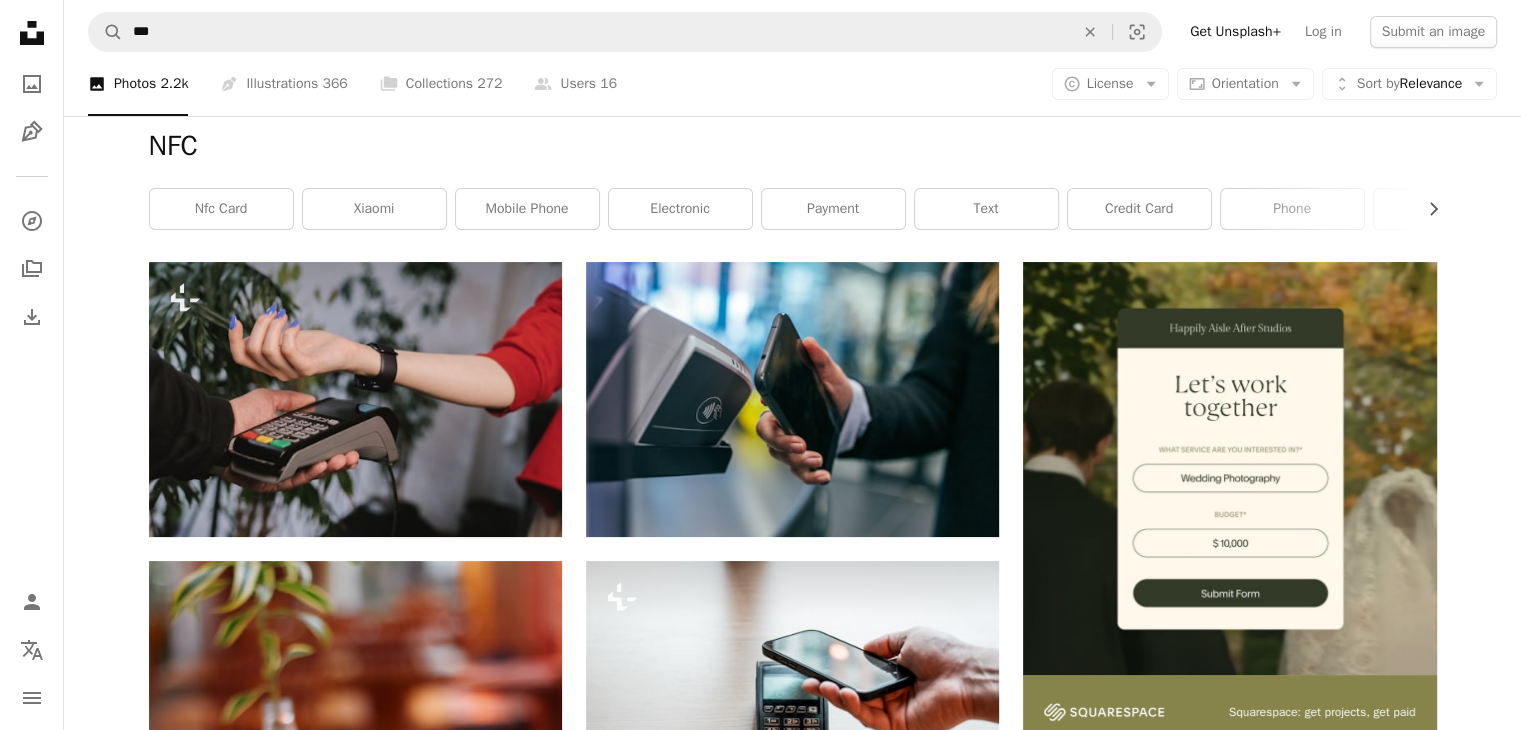 scroll, scrollTop: 0, scrollLeft: 0, axis: both 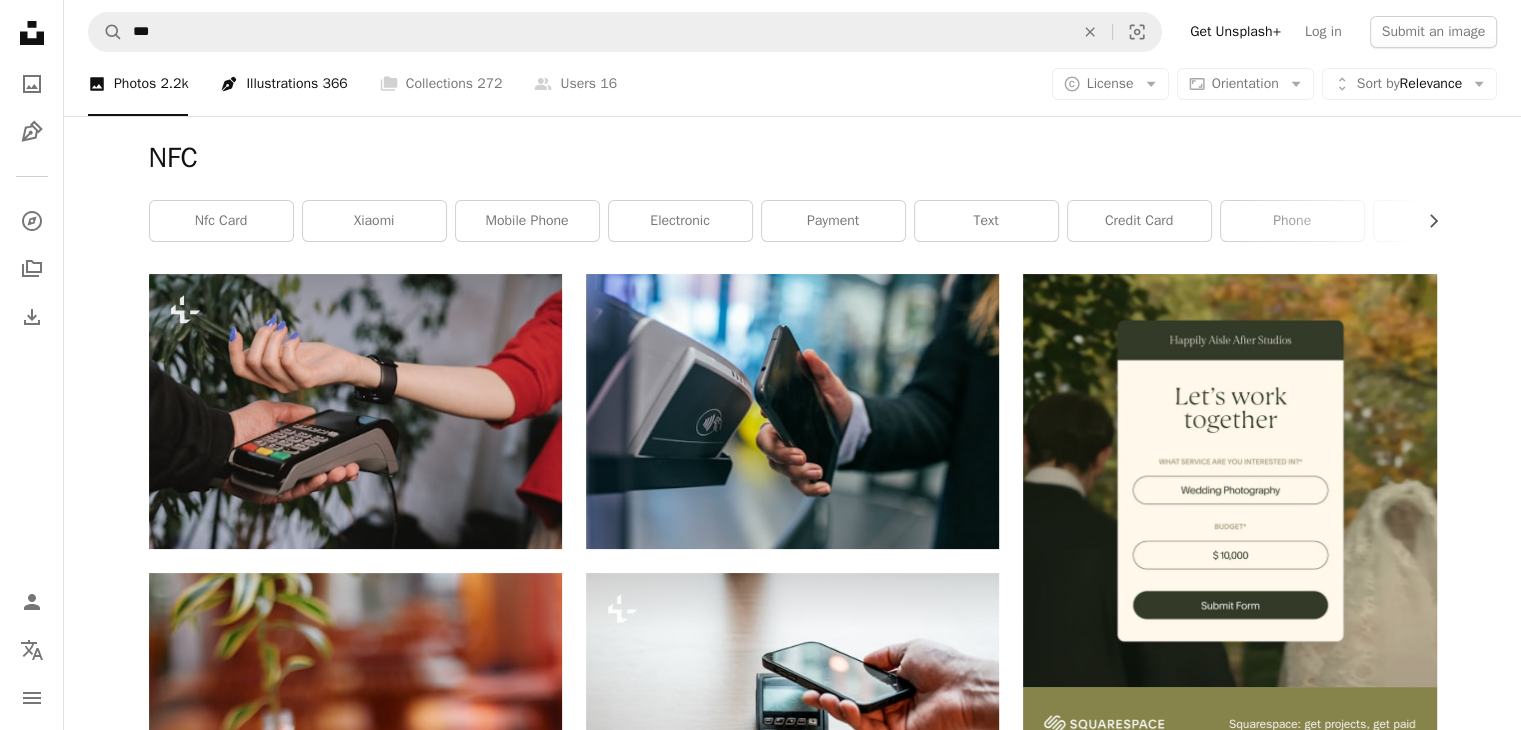 click on "Pen Tool Illustrations 366" at bounding box center [283, 84] 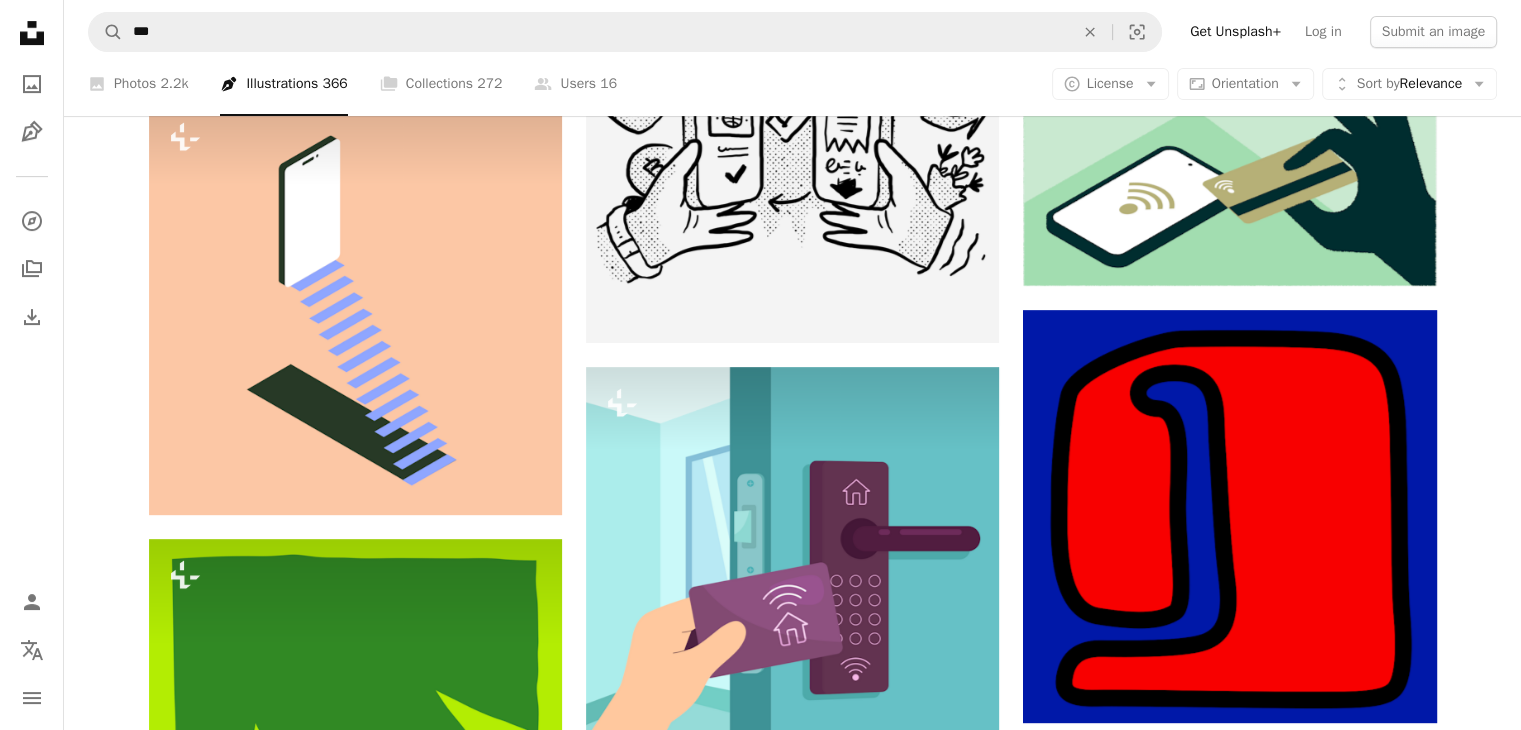 scroll, scrollTop: 700, scrollLeft: 0, axis: vertical 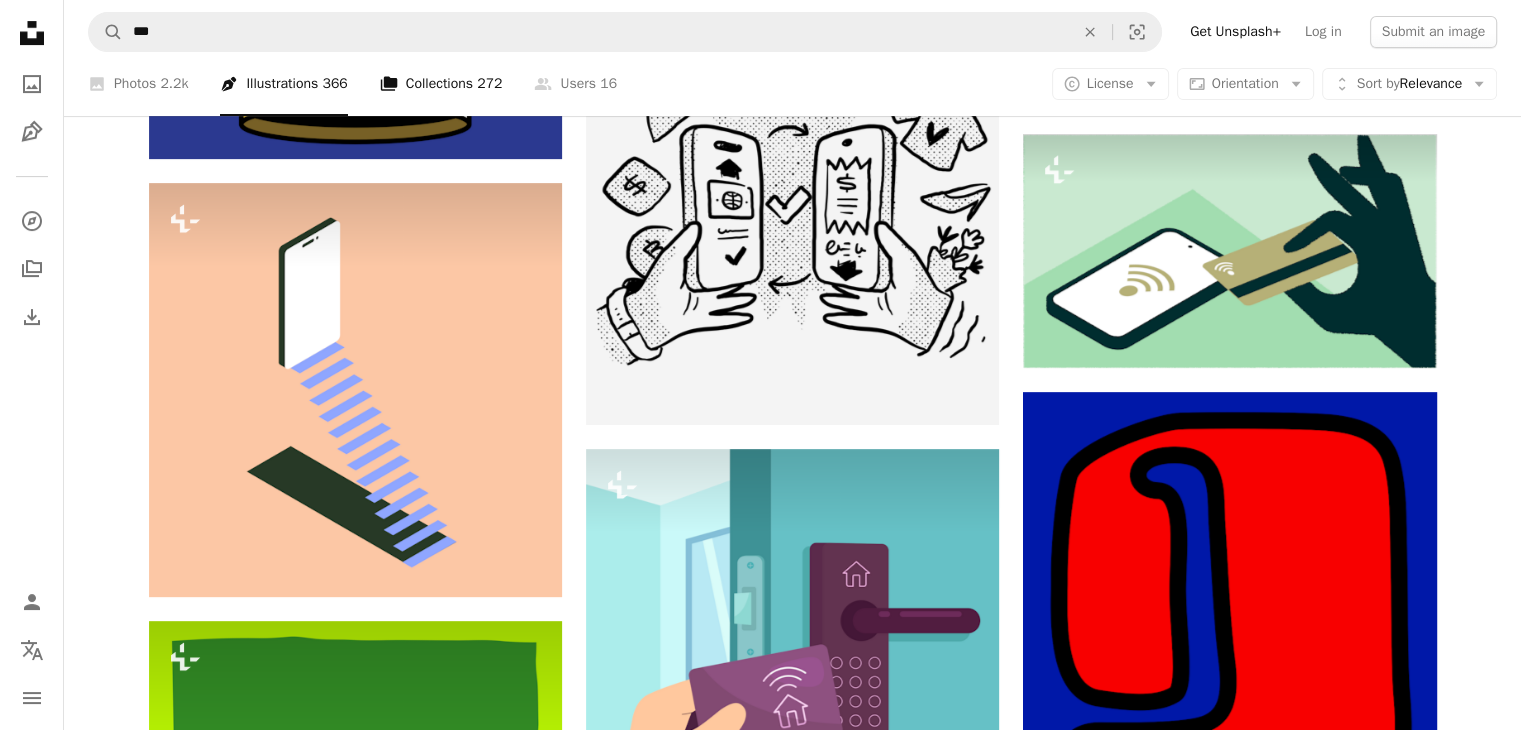 click on "A stack of folders Collections 272" at bounding box center (441, 84) 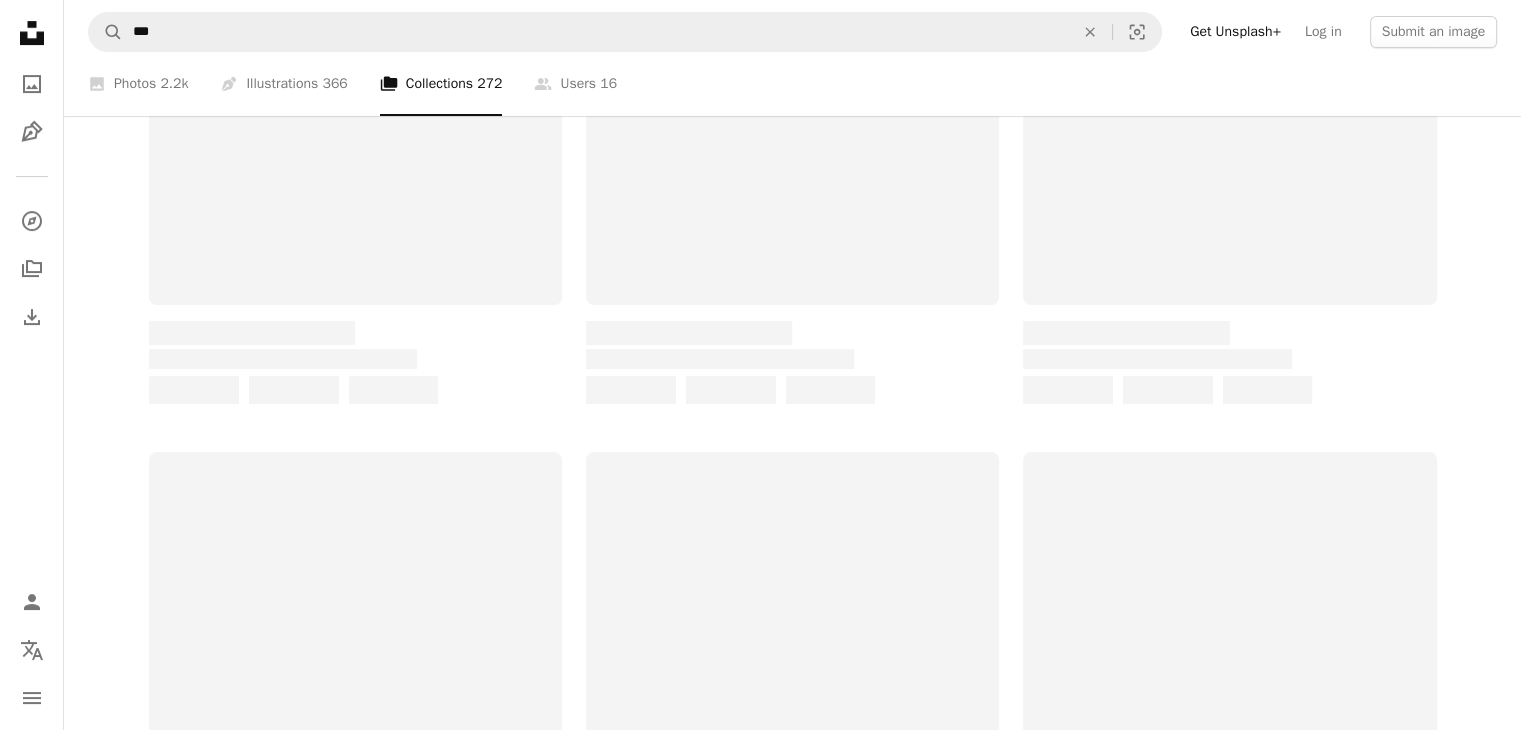 scroll, scrollTop: 0, scrollLeft: 0, axis: both 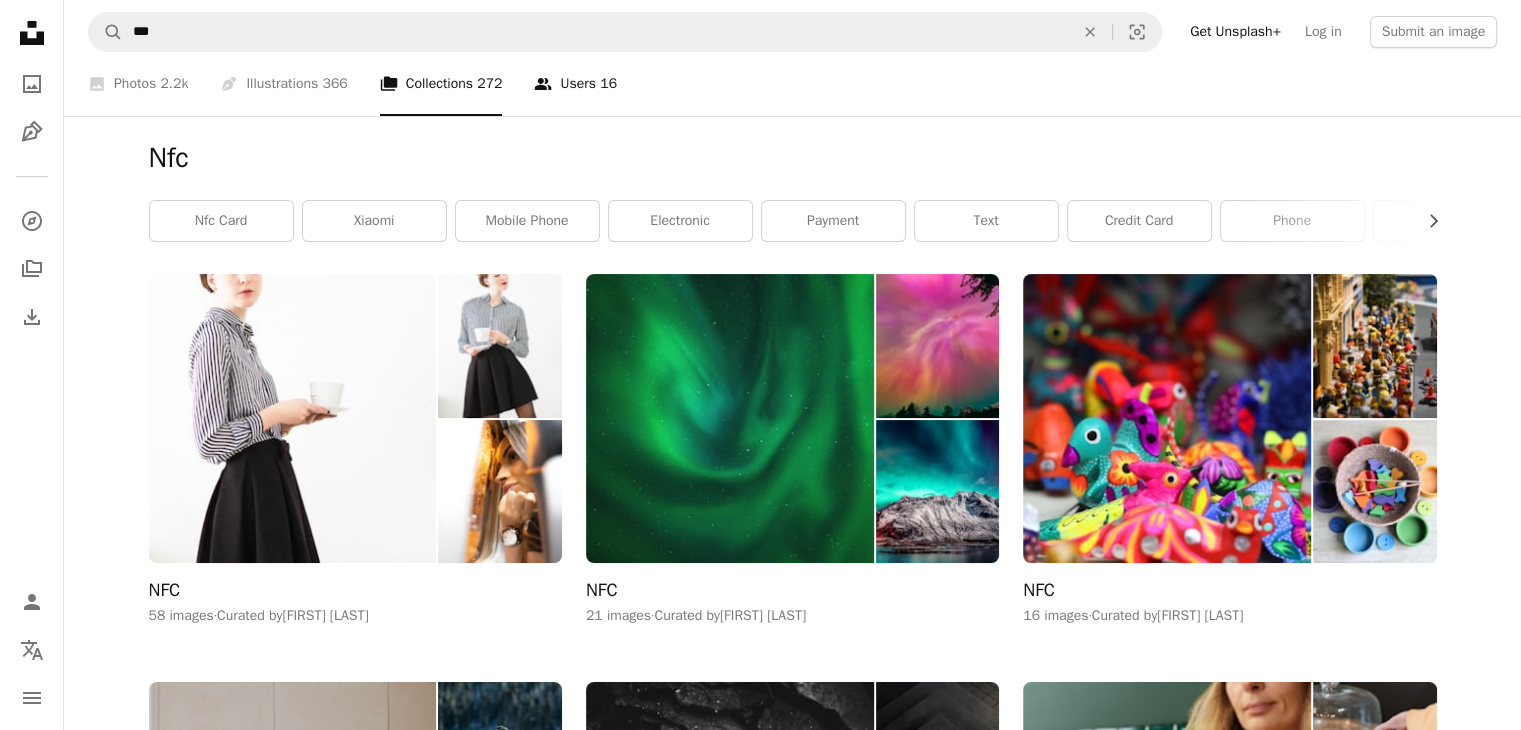 click on "A group of people Users 16" at bounding box center (575, 84) 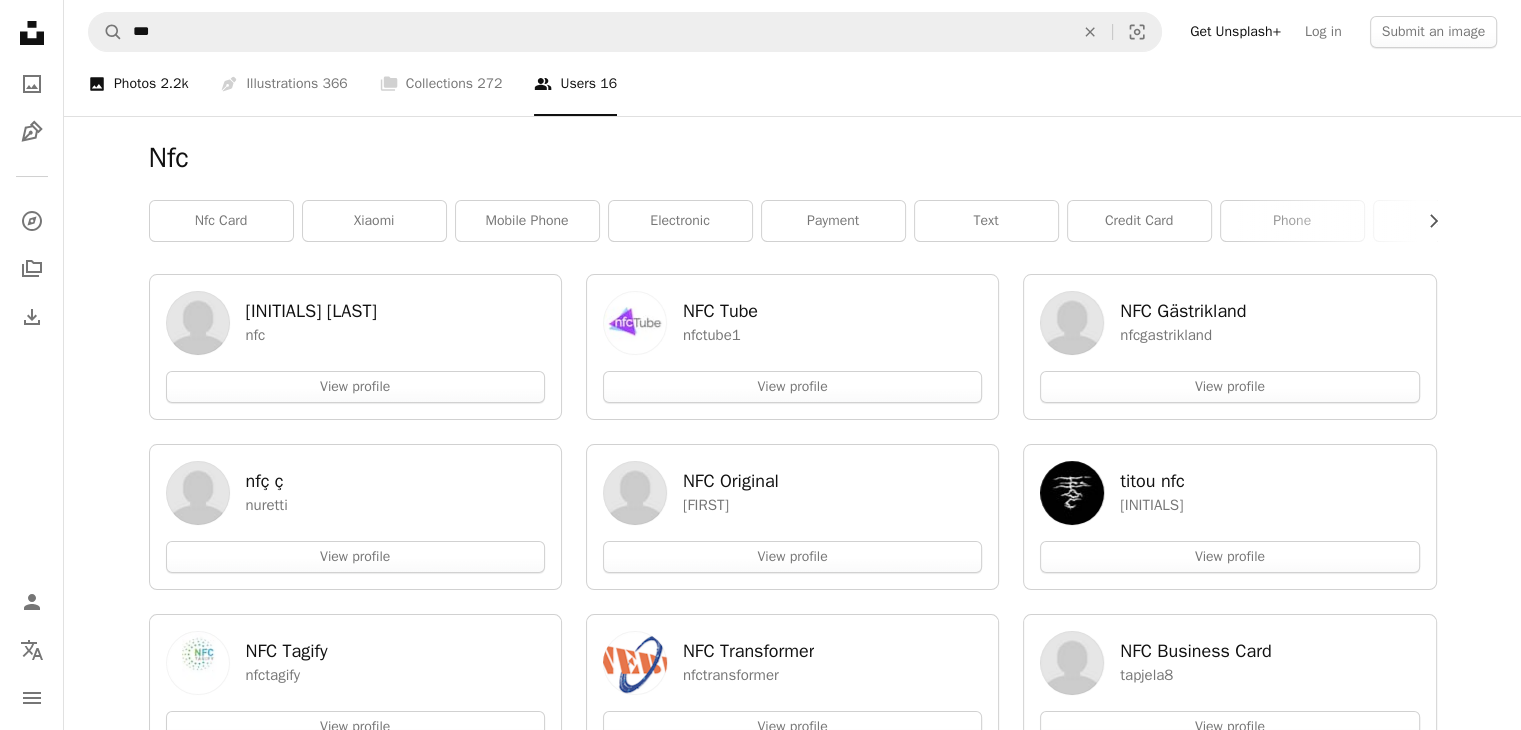 click on "A photo Photos   2.2k" at bounding box center (138, 84) 